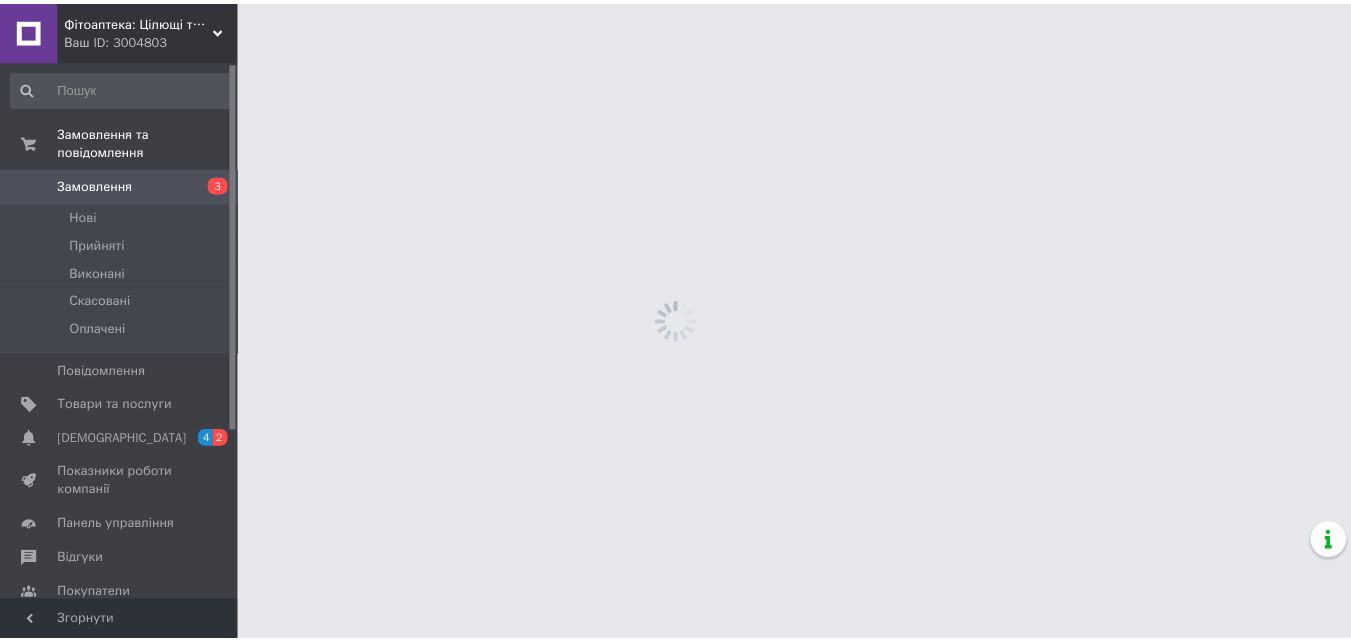 scroll, scrollTop: 0, scrollLeft: 0, axis: both 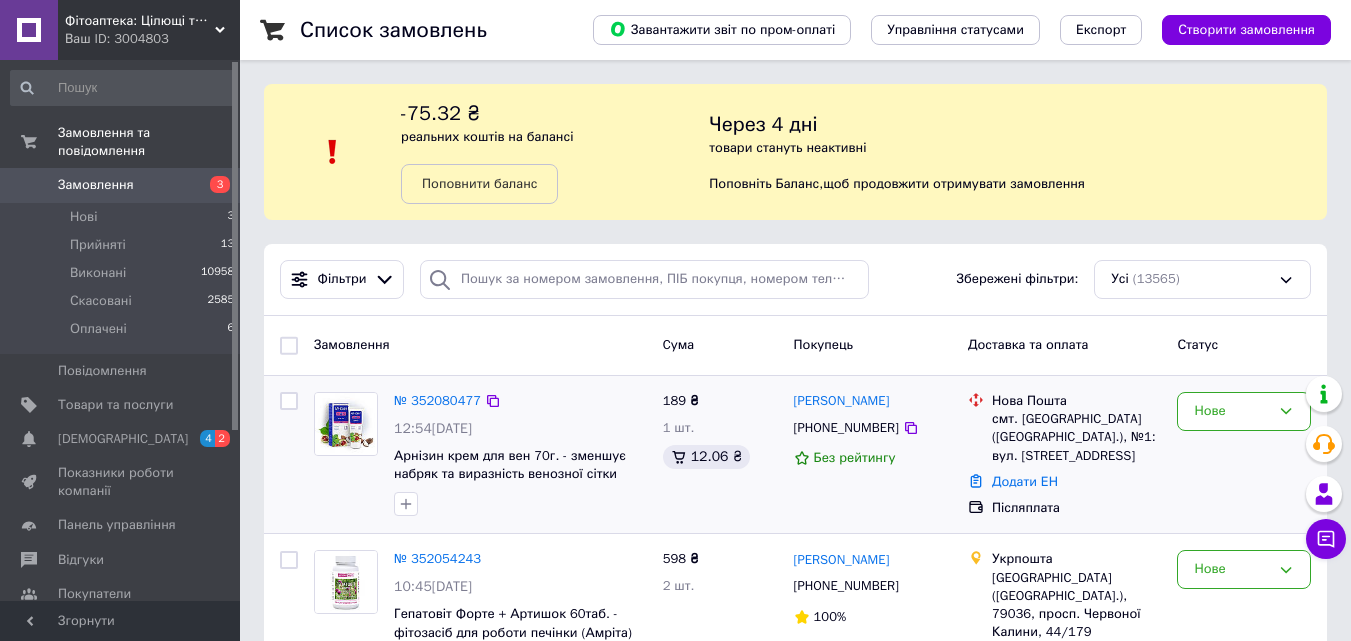 click on "189 ₴ 1 шт. 12.06 ₴" at bounding box center (720, 455) 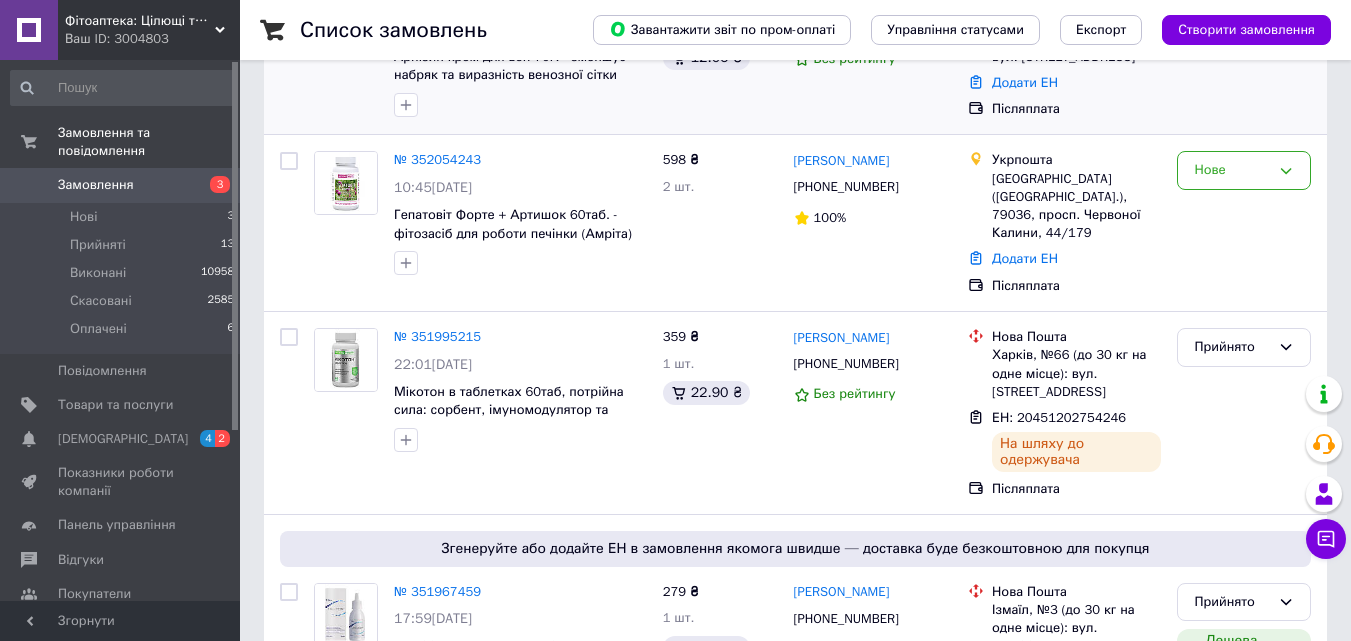 scroll, scrollTop: 400, scrollLeft: 0, axis: vertical 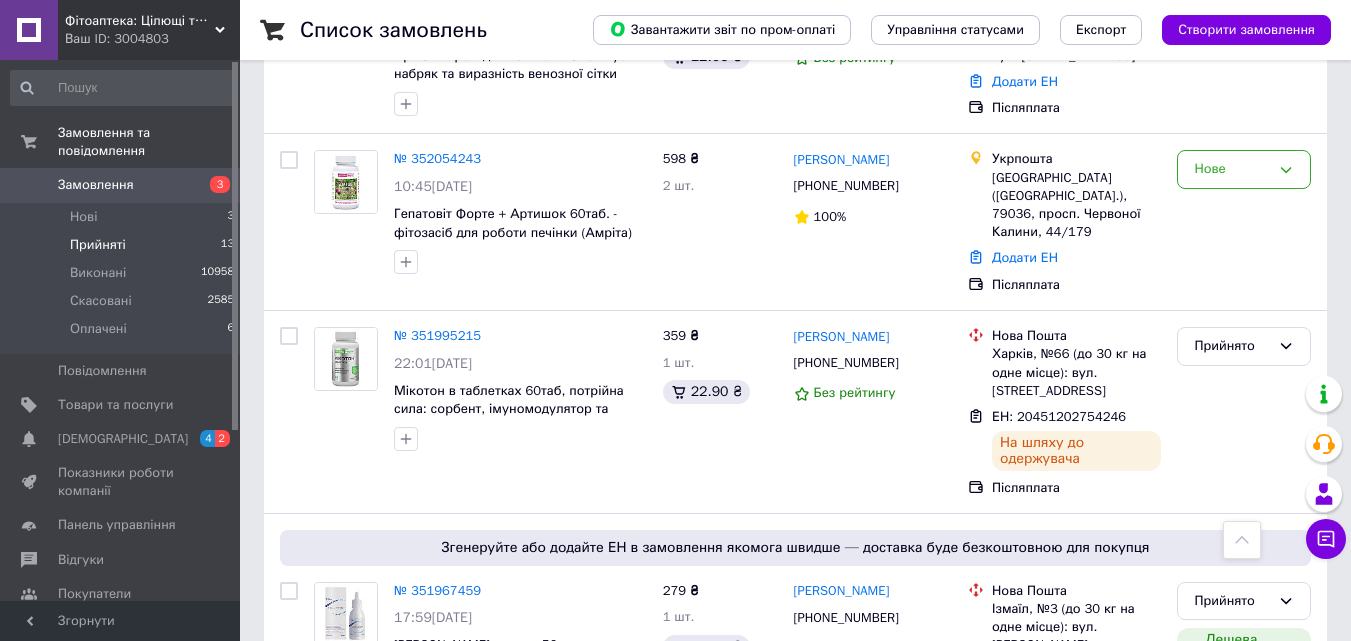 click on "Прийняті 13" at bounding box center (123, 245) 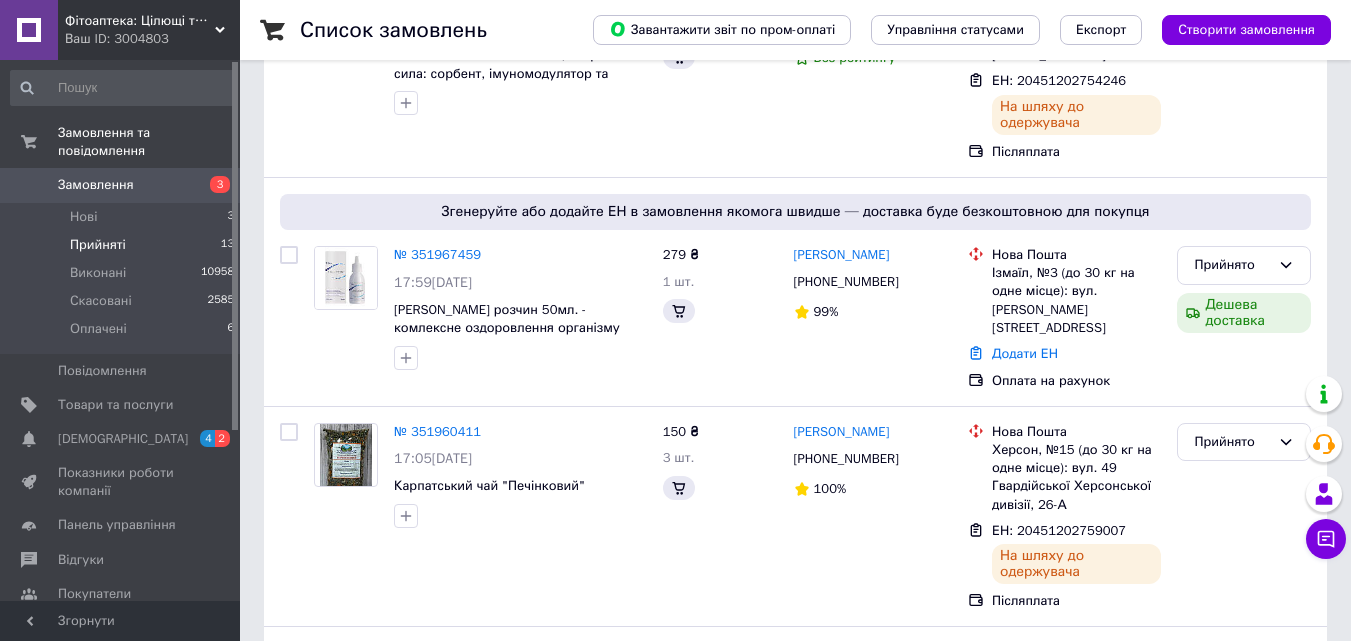 scroll, scrollTop: 0, scrollLeft: 0, axis: both 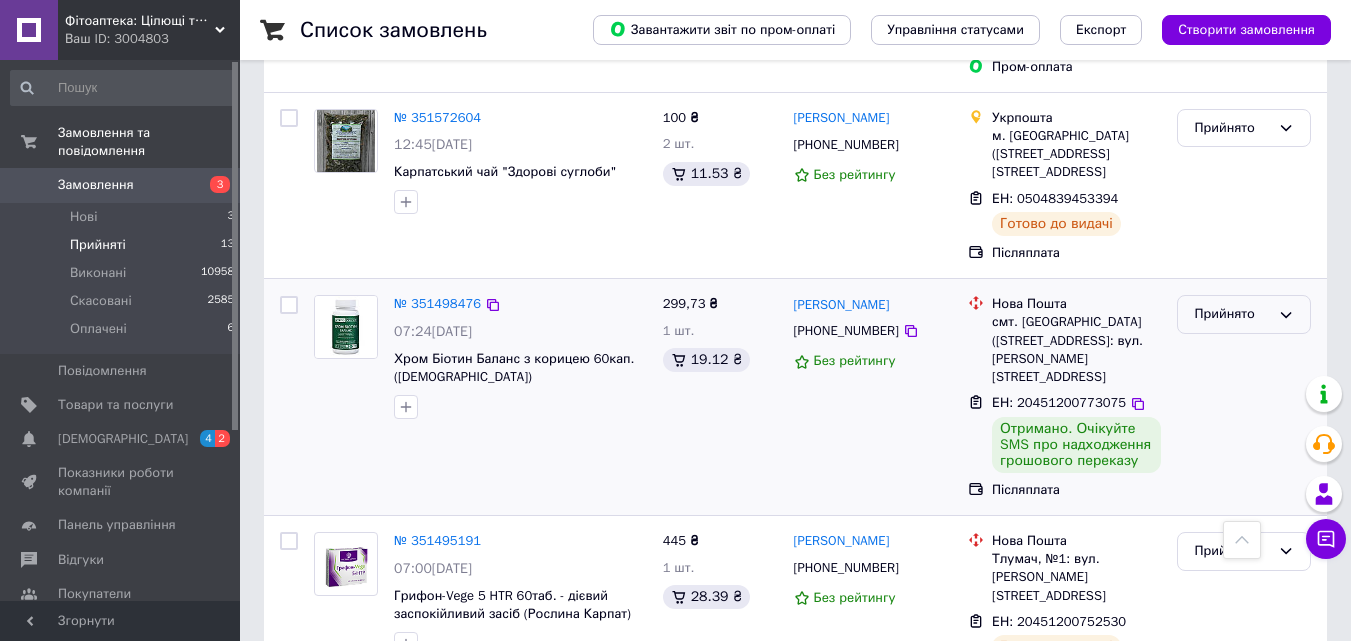 click on "Прийнято" at bounding box center (1232, 314) 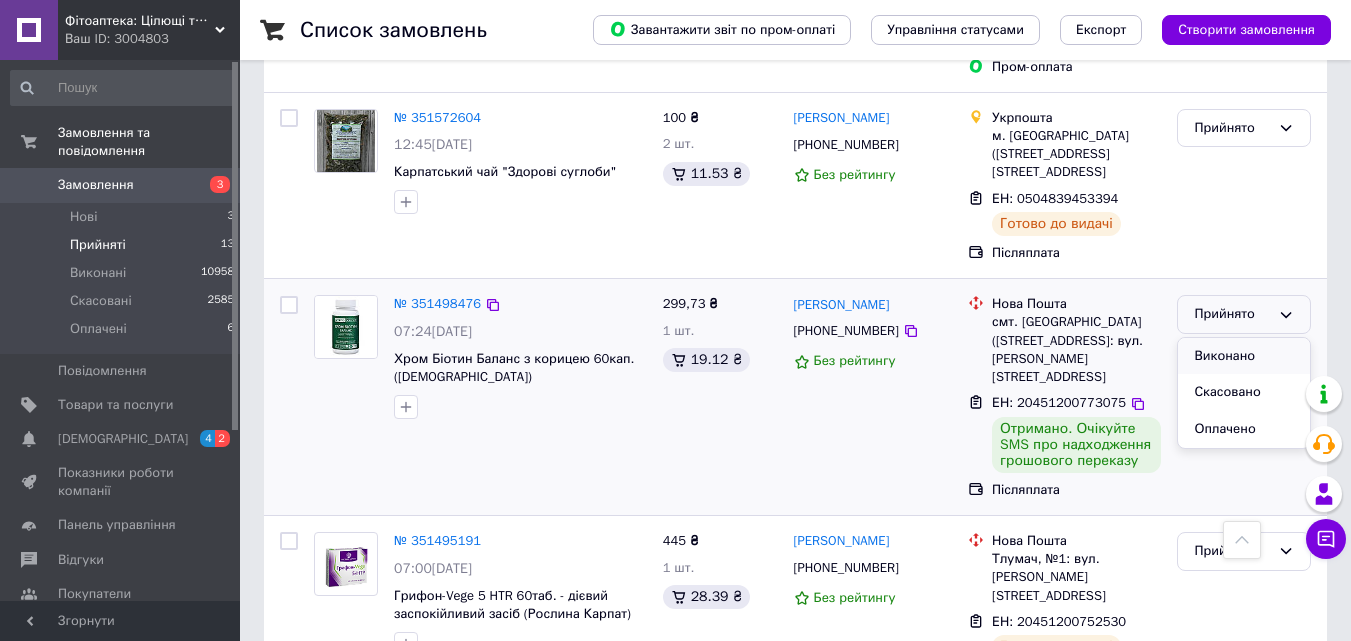 click on "Виконано" at bounding box center (1244, 356) 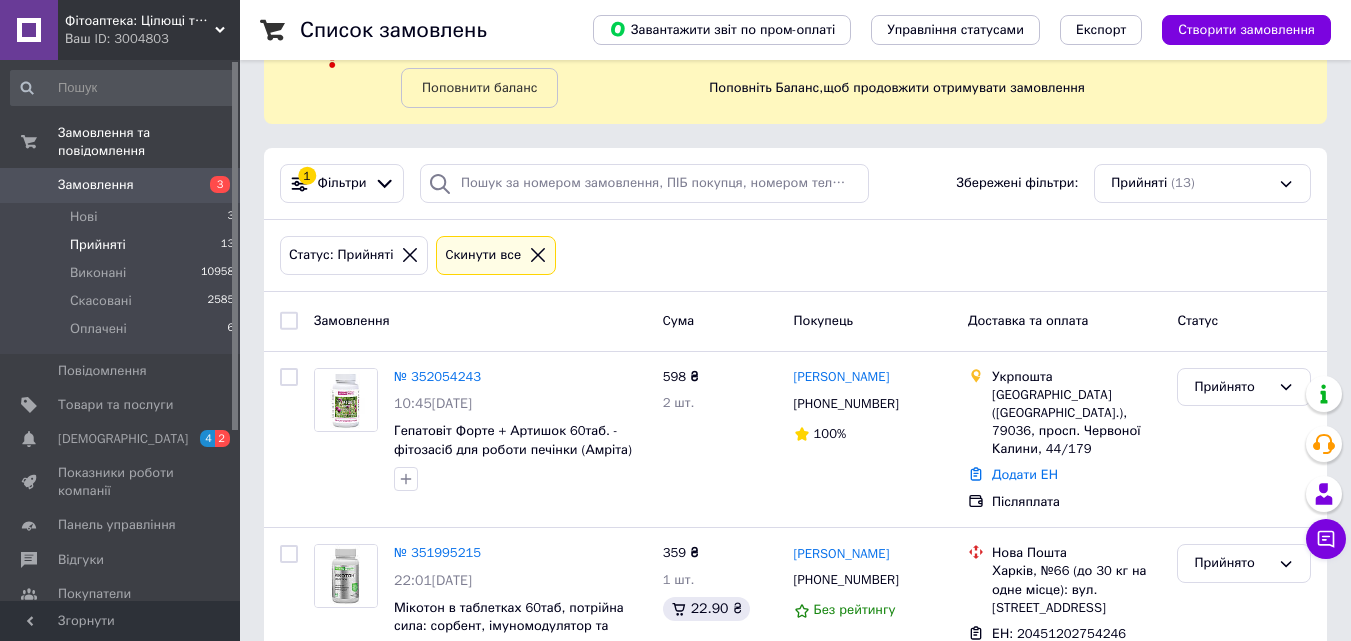 scroll, scrollTop: 160, scrollLeft: 0, axis: vertical 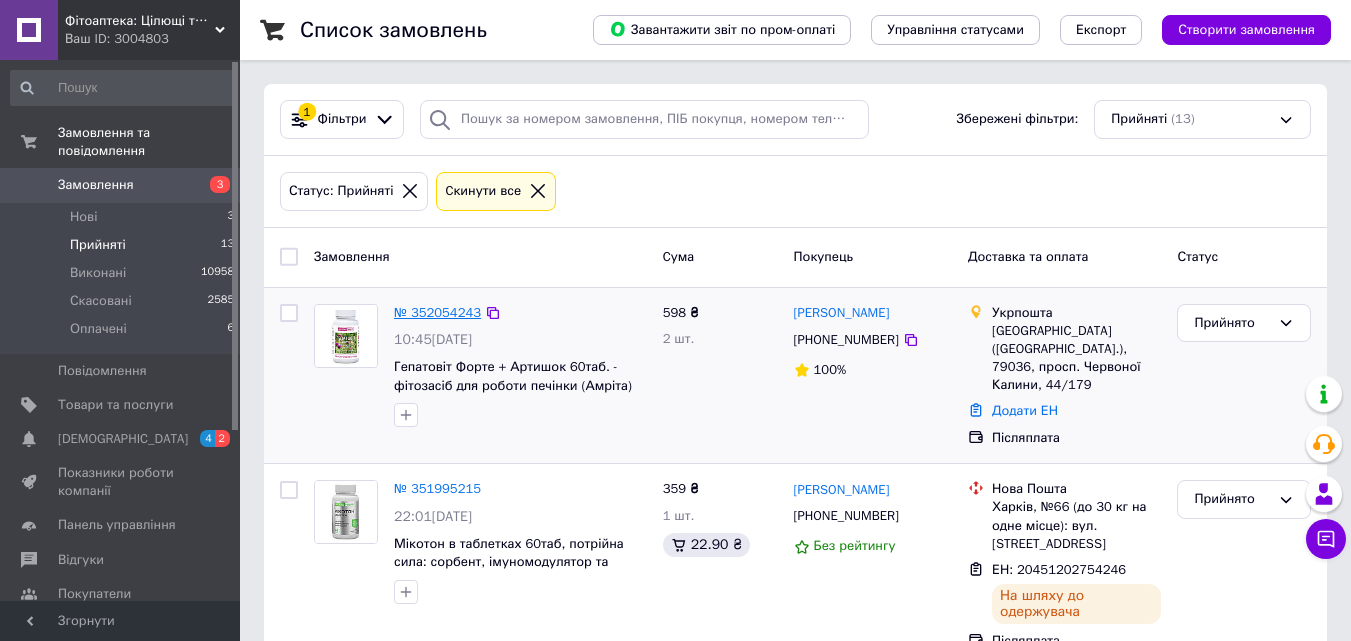 click on "№ 352054243" at bounding box center (437, 312) 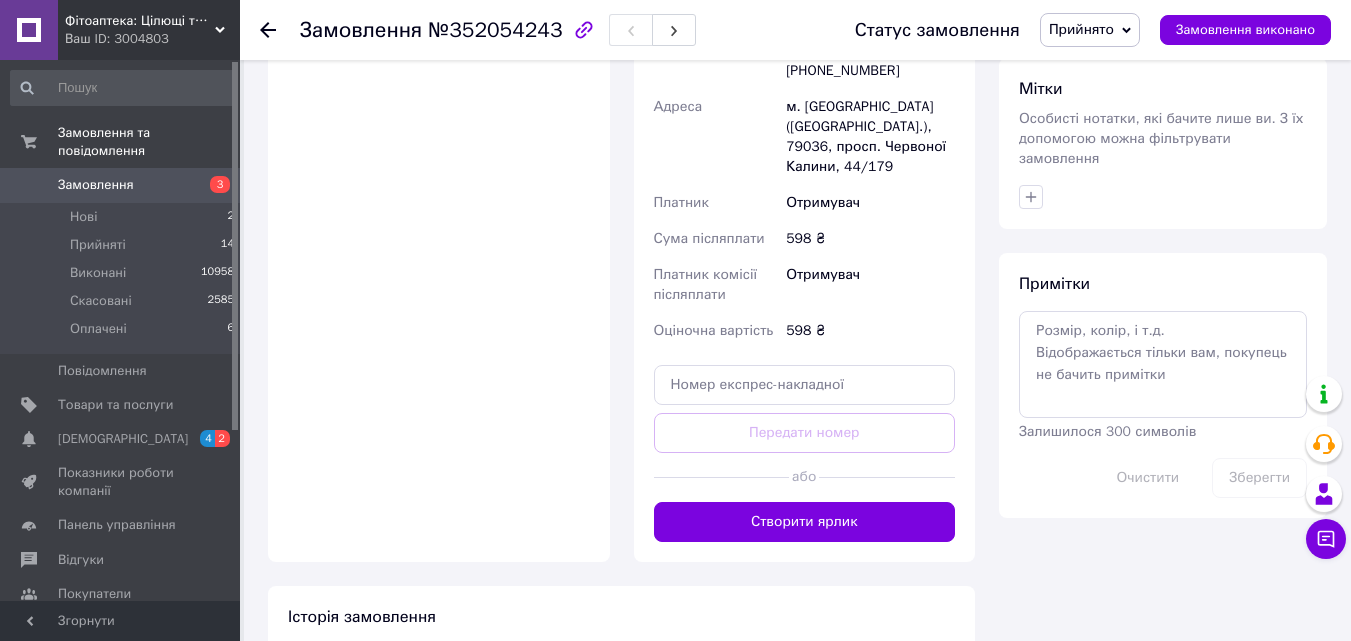 scroll, scrollTop: 800, scrollLeft: 0, axis: vertical 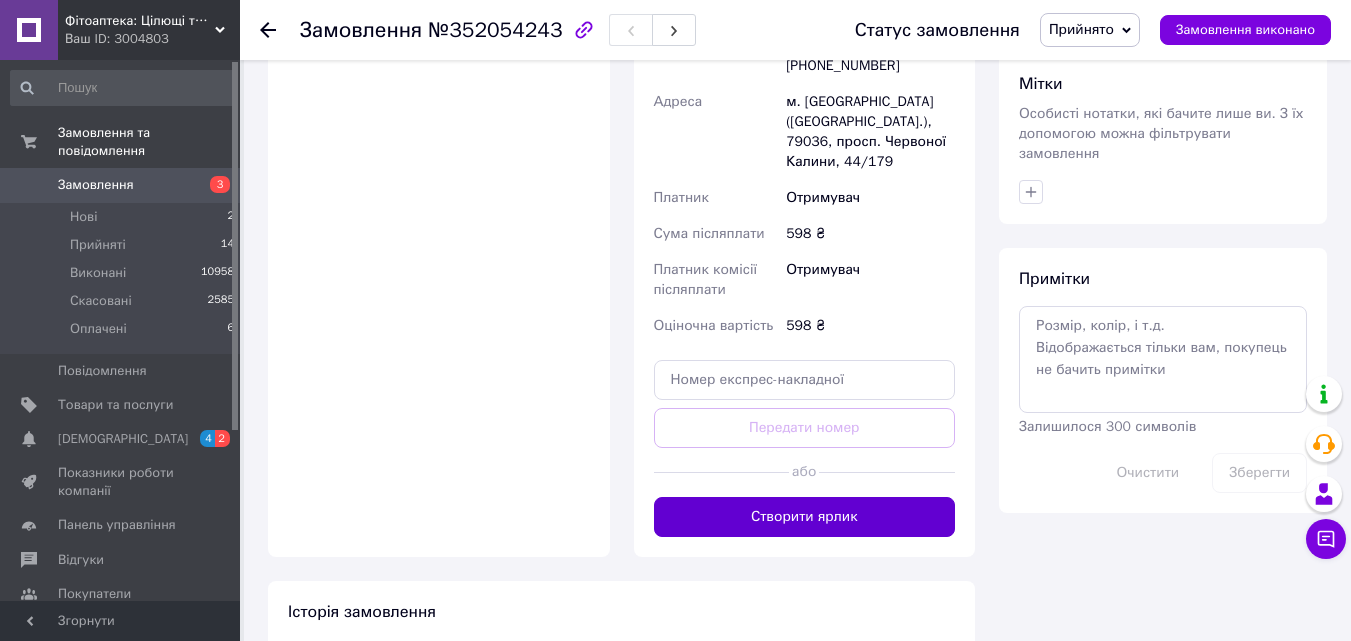 click on "Створити ярлик" at bounding box center (805, 517) 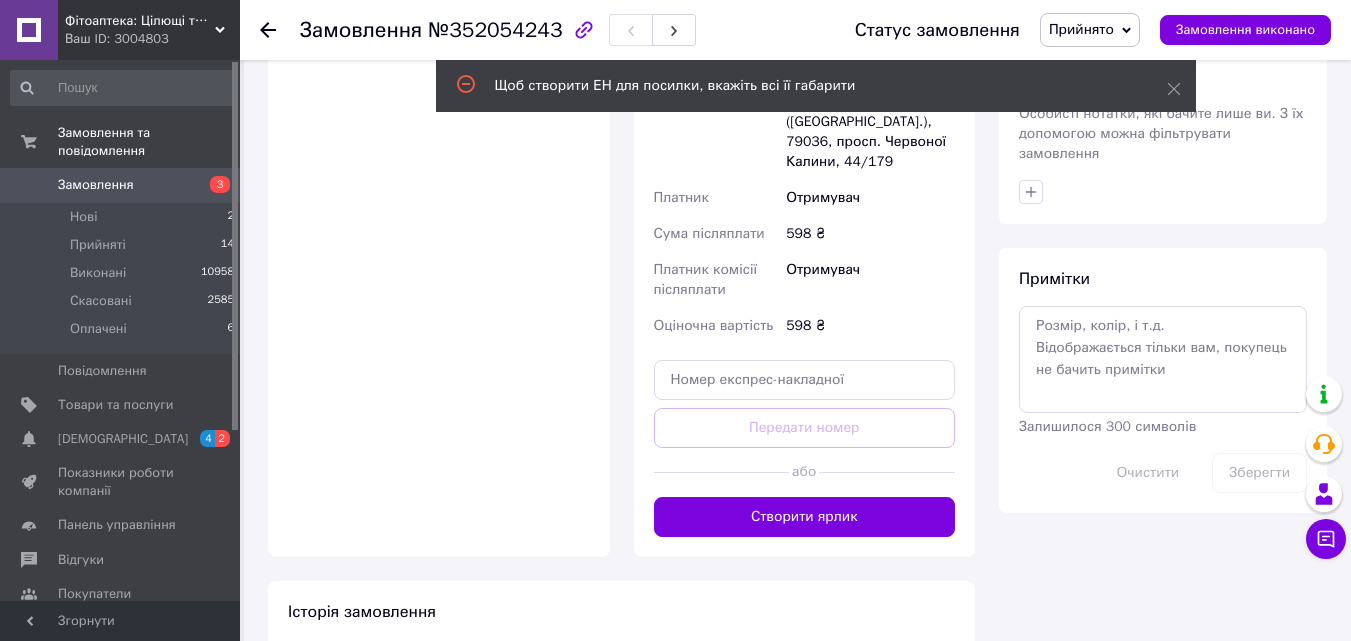 type 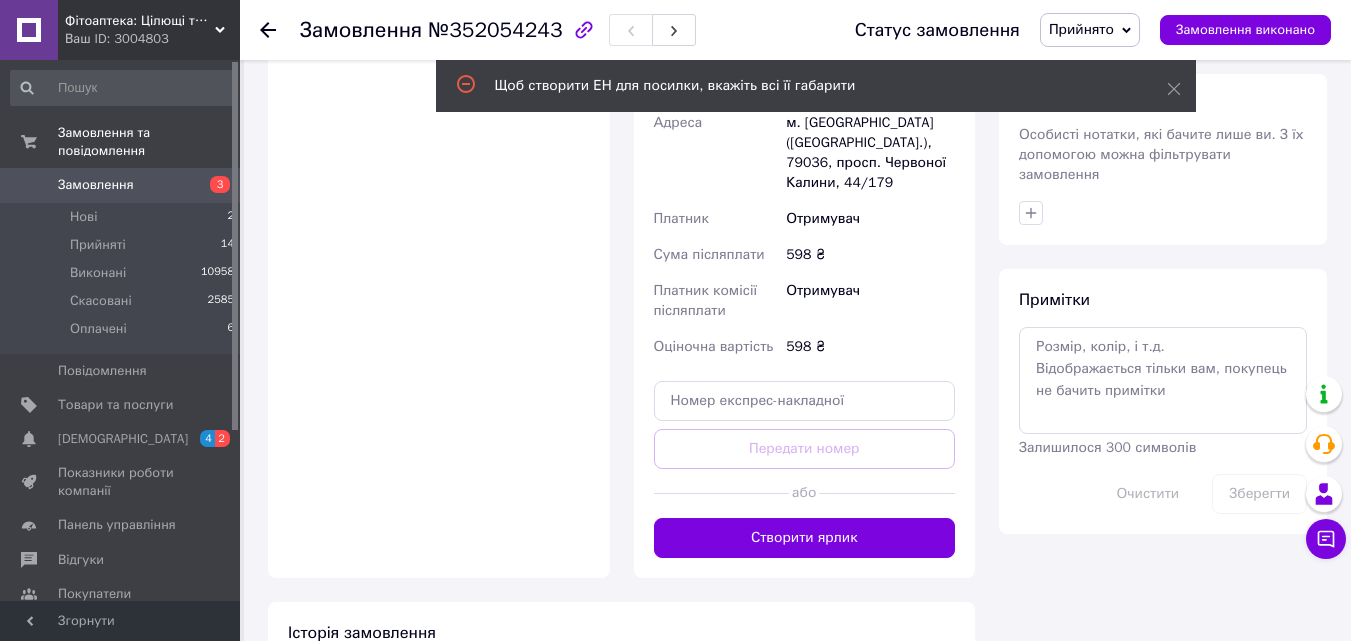 scroll, scrollTop: 800, scrollLeft: 0, axis: vertical 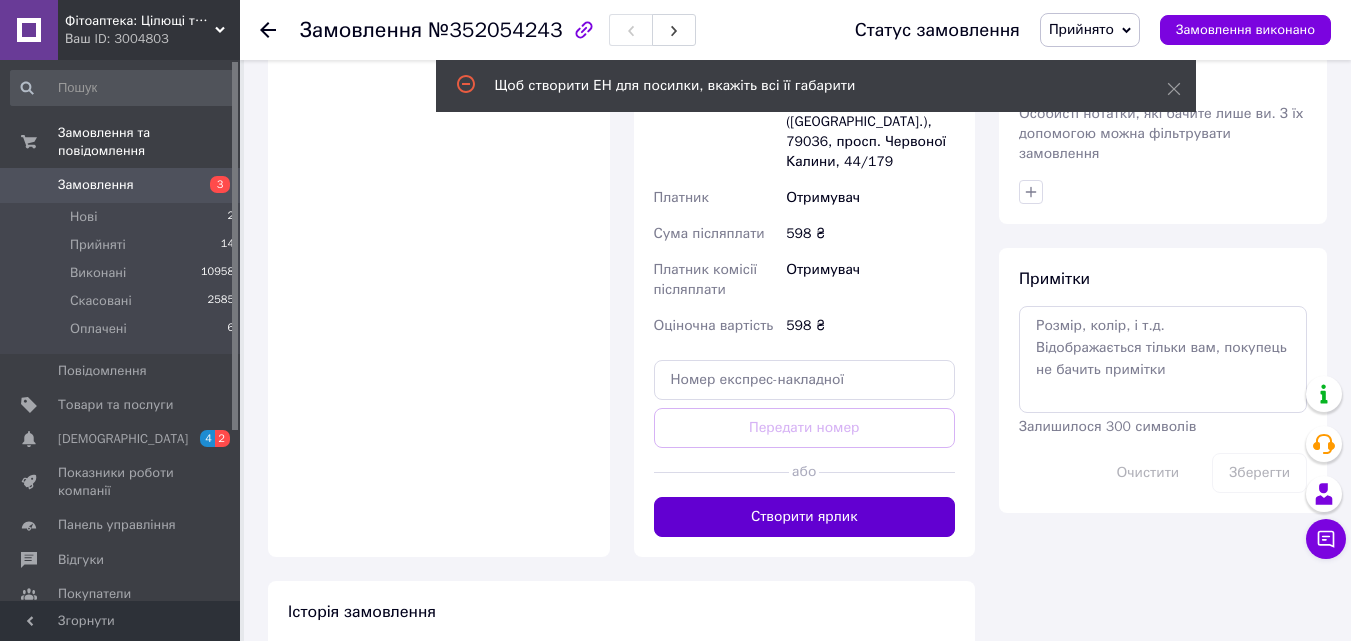 click on "Створити ярлик" at bounding box center [805, 517] 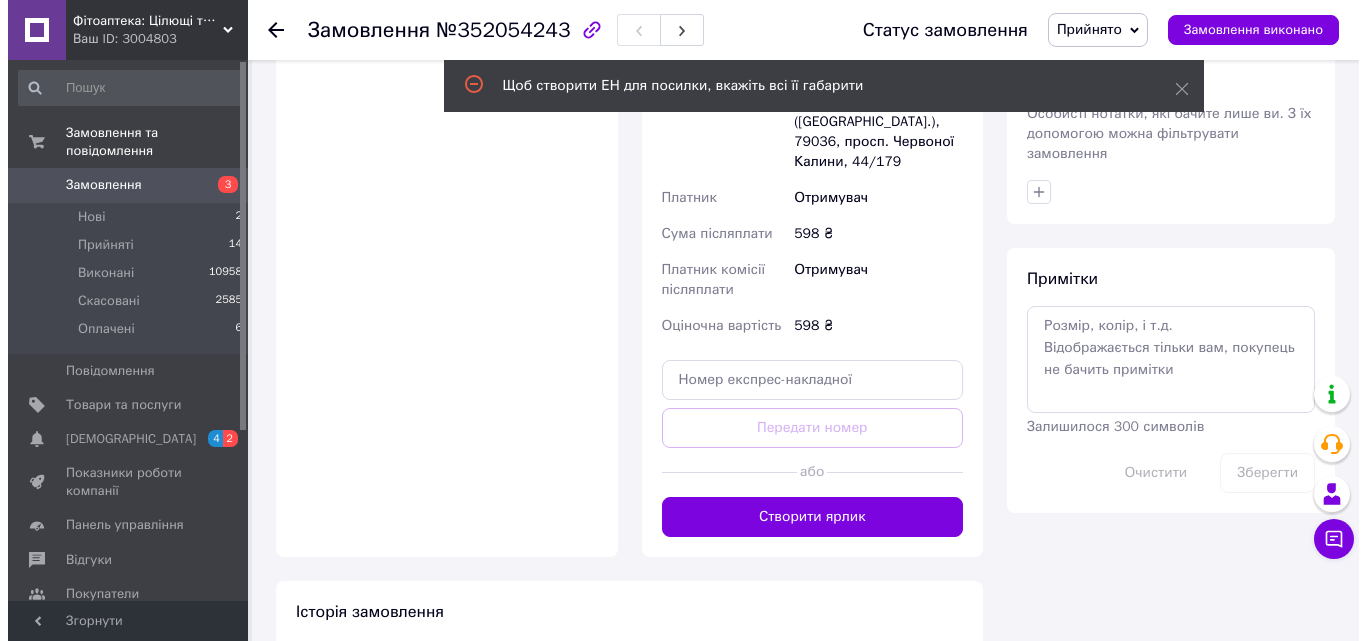 scroll, scrollTop: 240, scrollLeft: 0, axis: vertical 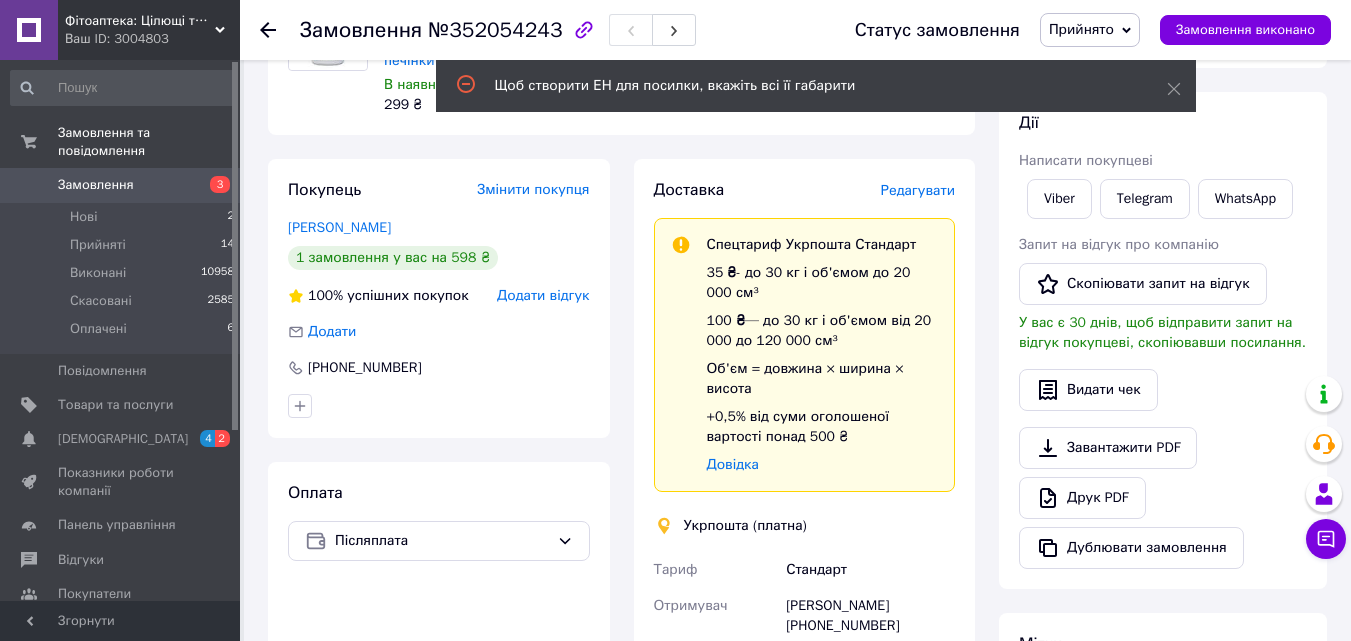 click on "Редагувати" at bounding box center (918, 190) 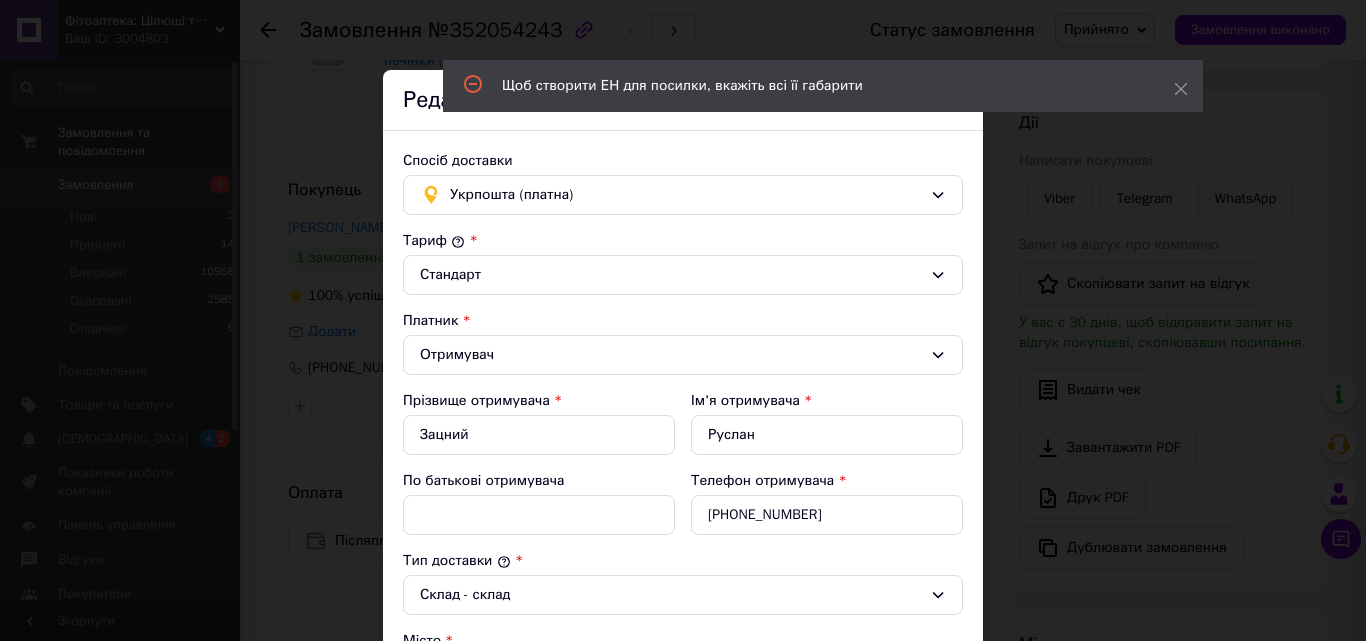 scroll, scrollTop: 561, scrollLeft: 0, axis: vertical 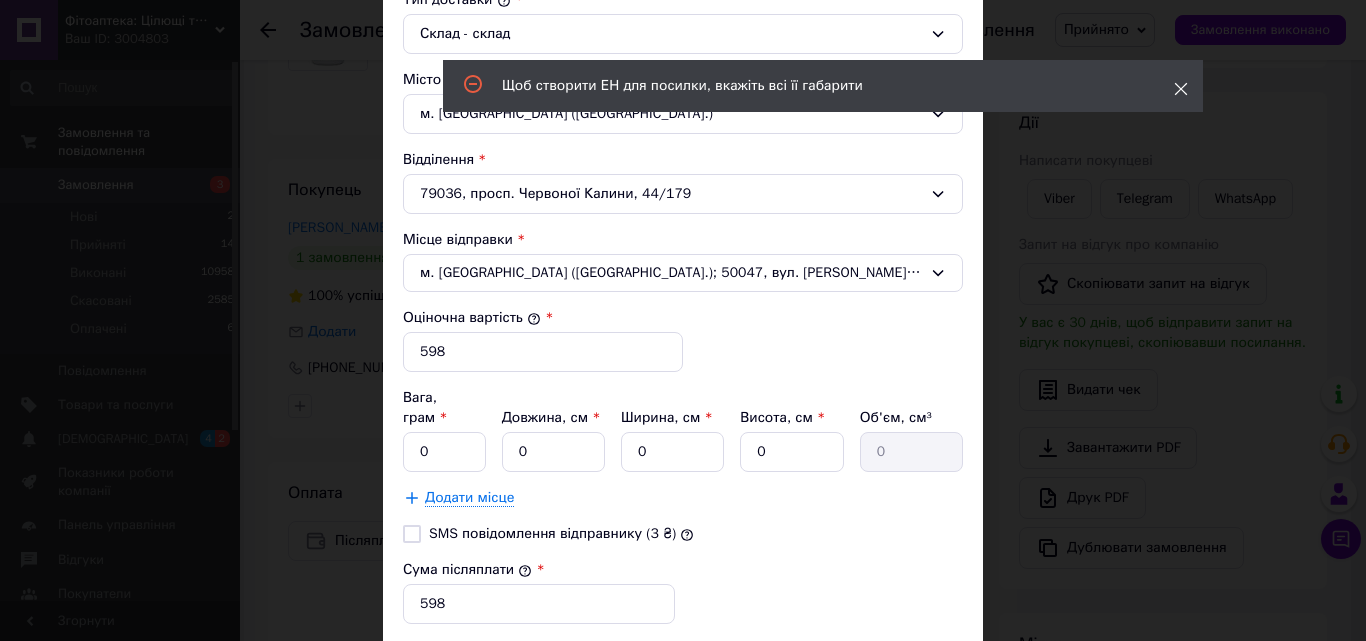 click at bounding box center [1181, 89] 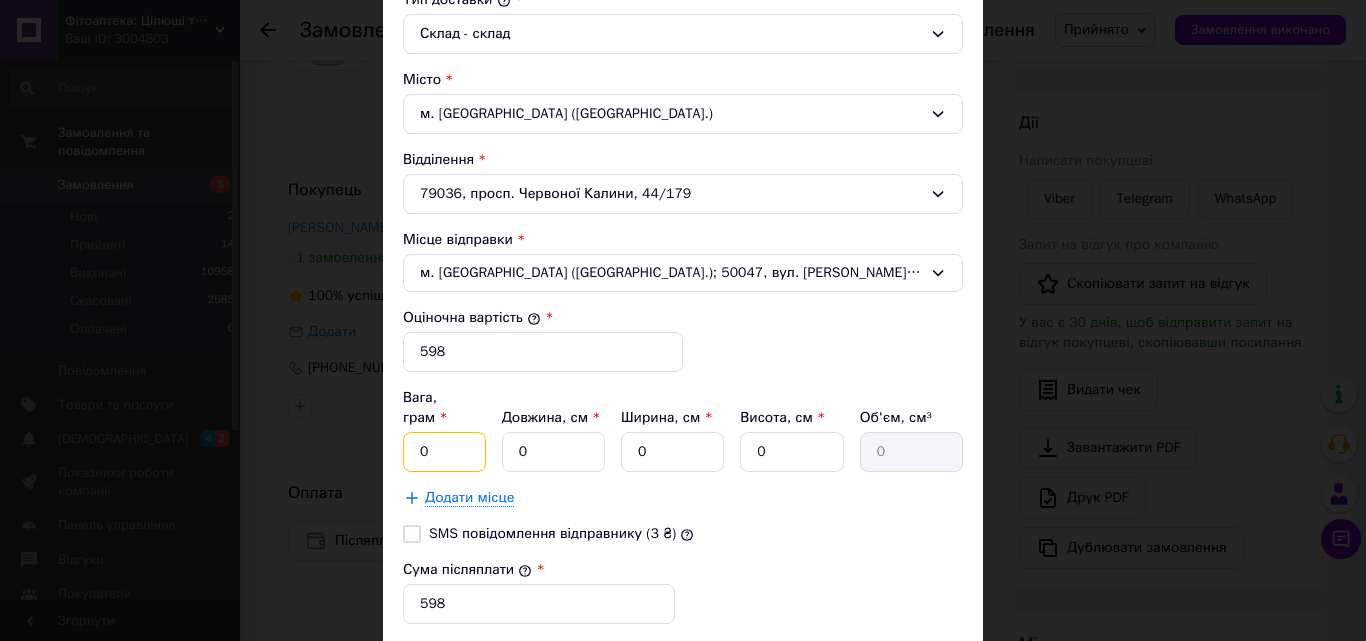 click on "0" at bounding box center (444, 452) 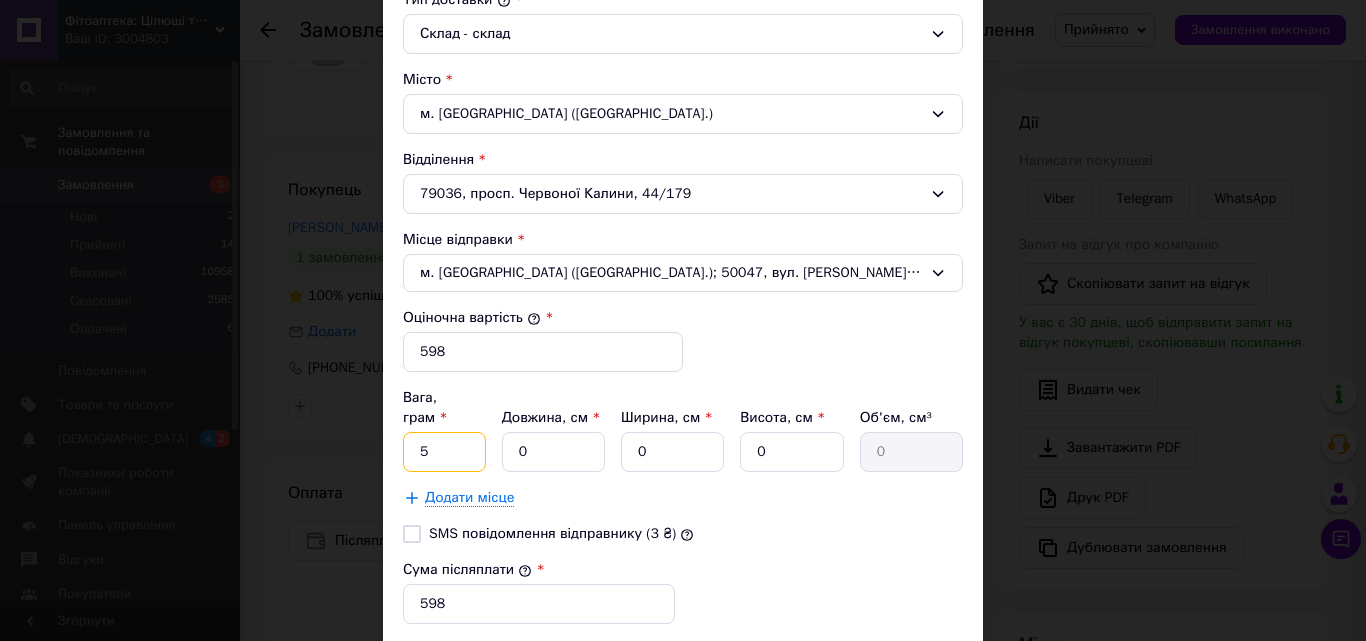 click on "5" at bounding box center (444, 452) 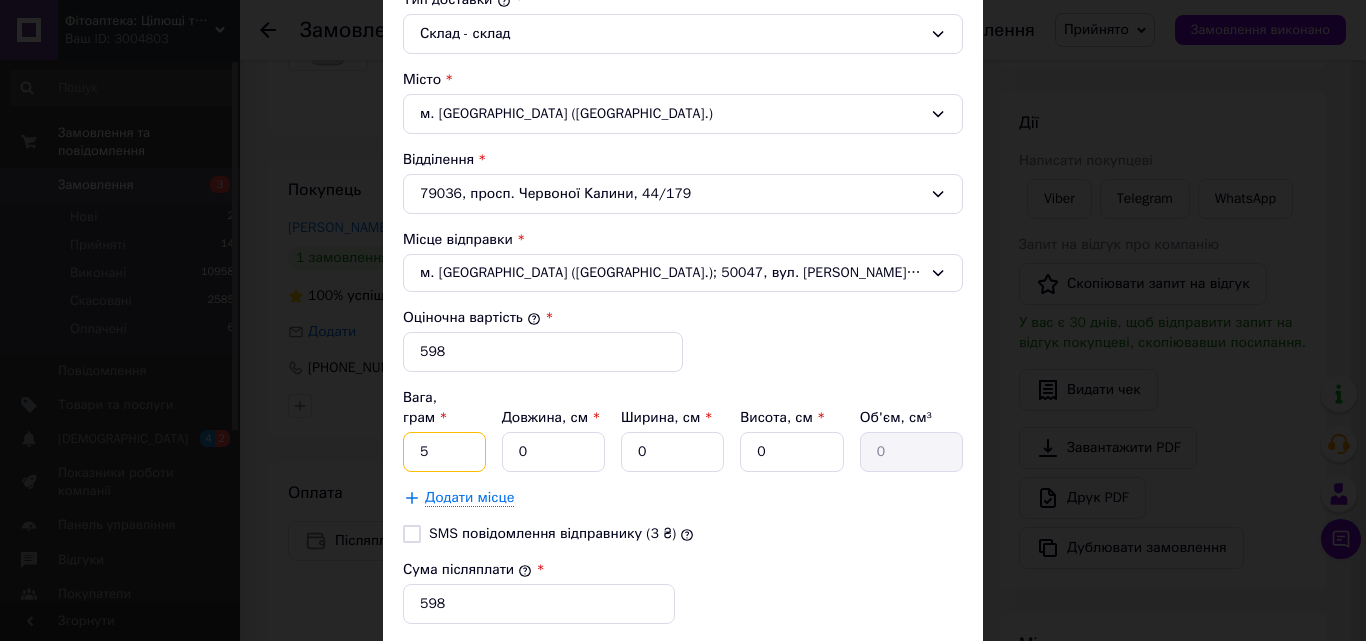 click on "5" at bounding box center [444, 452] 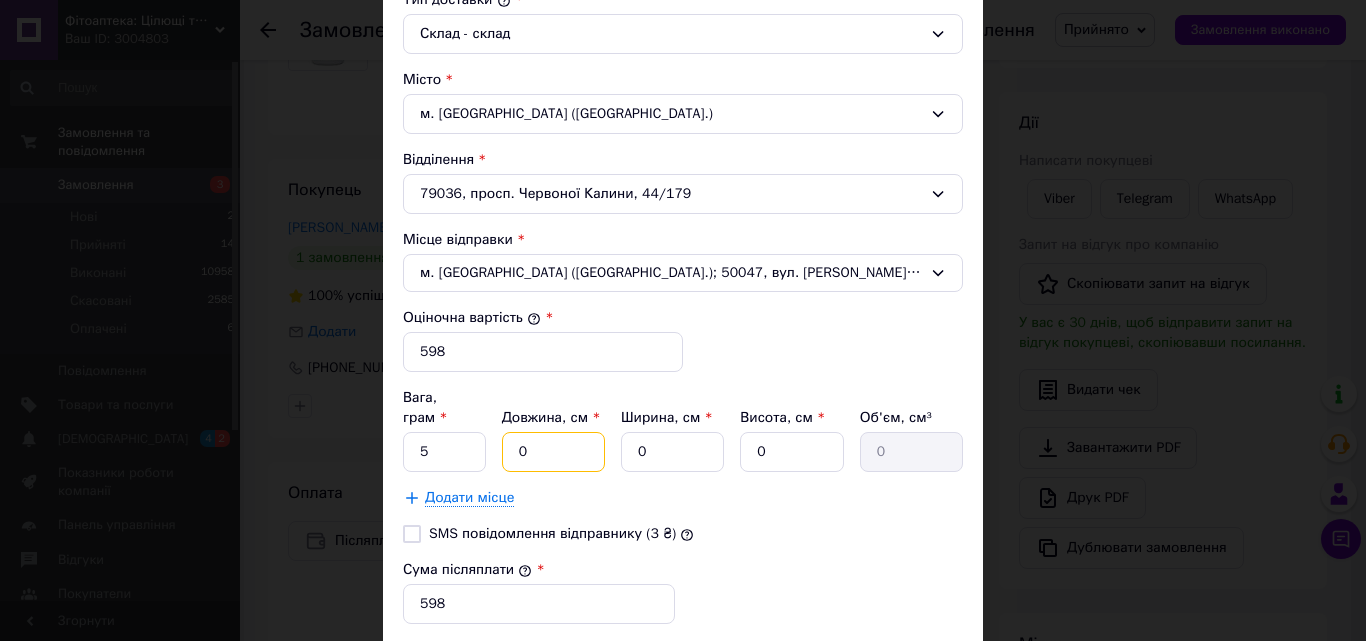 click on "0" at bounding box center [553, 452] 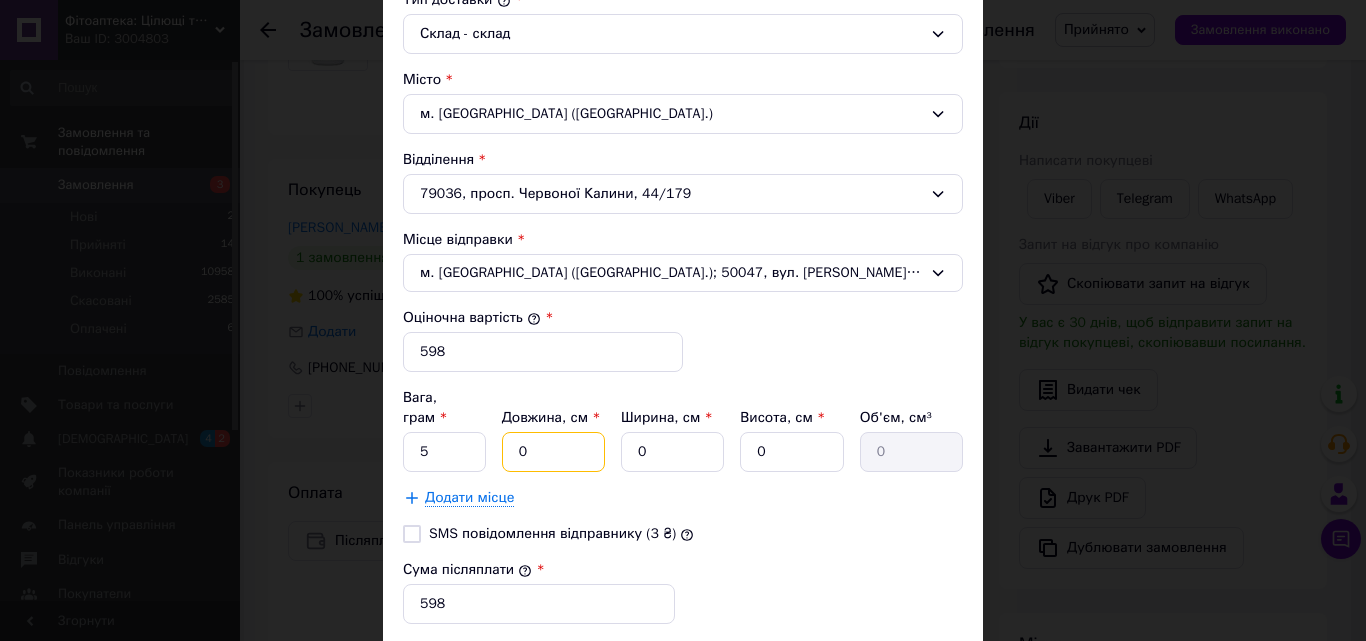 type 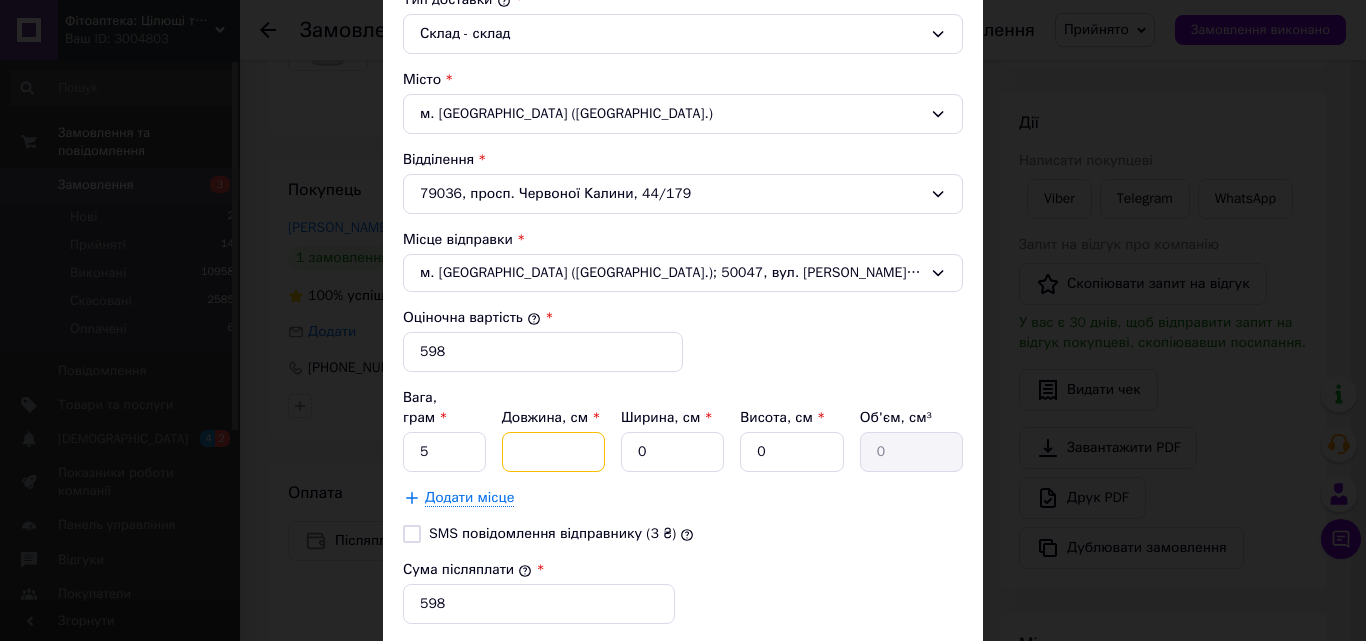 type 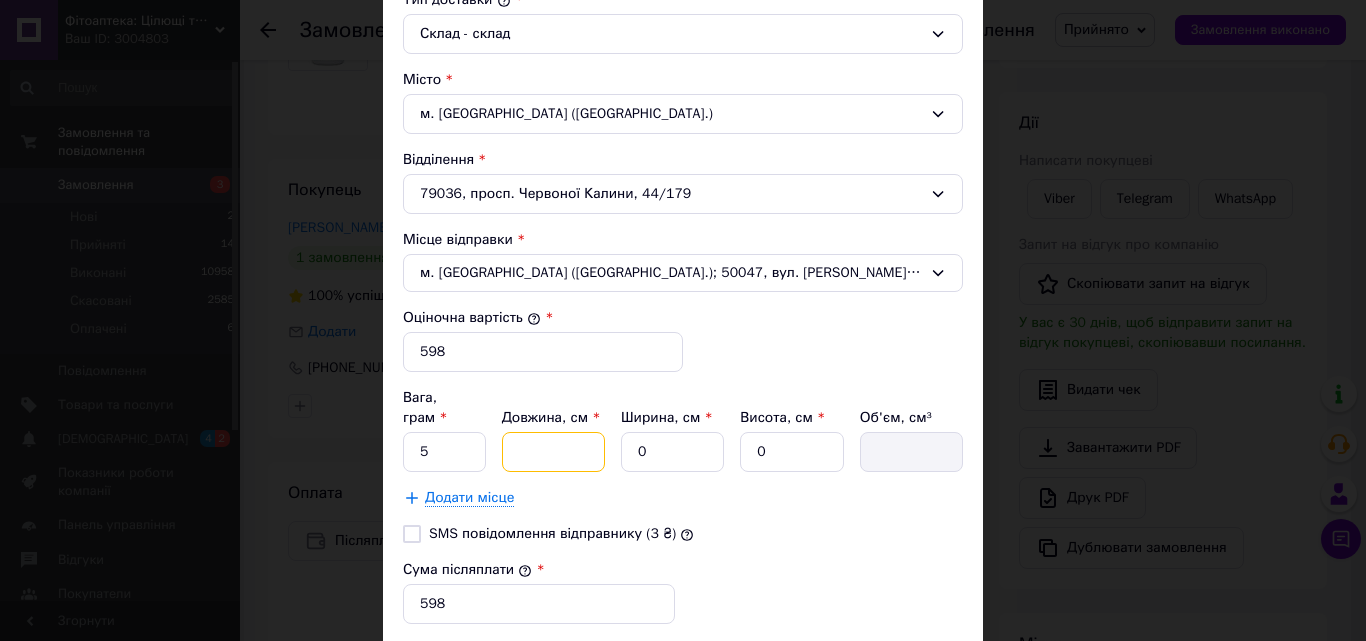type on "5" 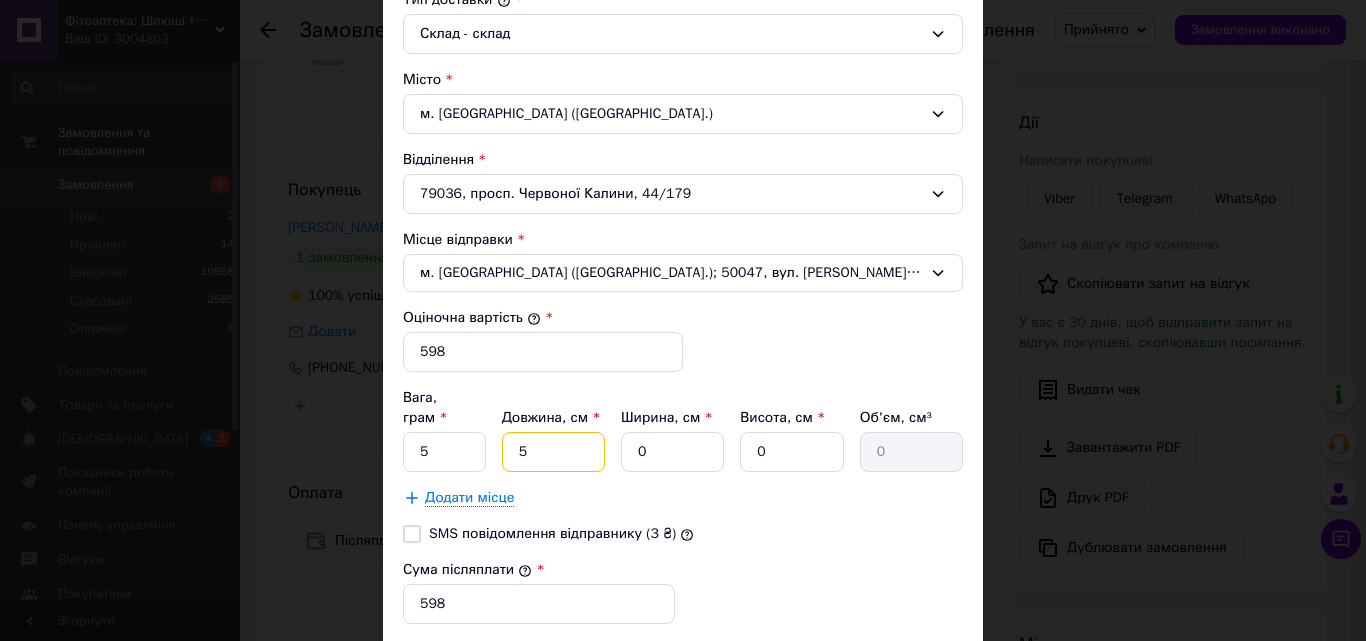 type on "5" 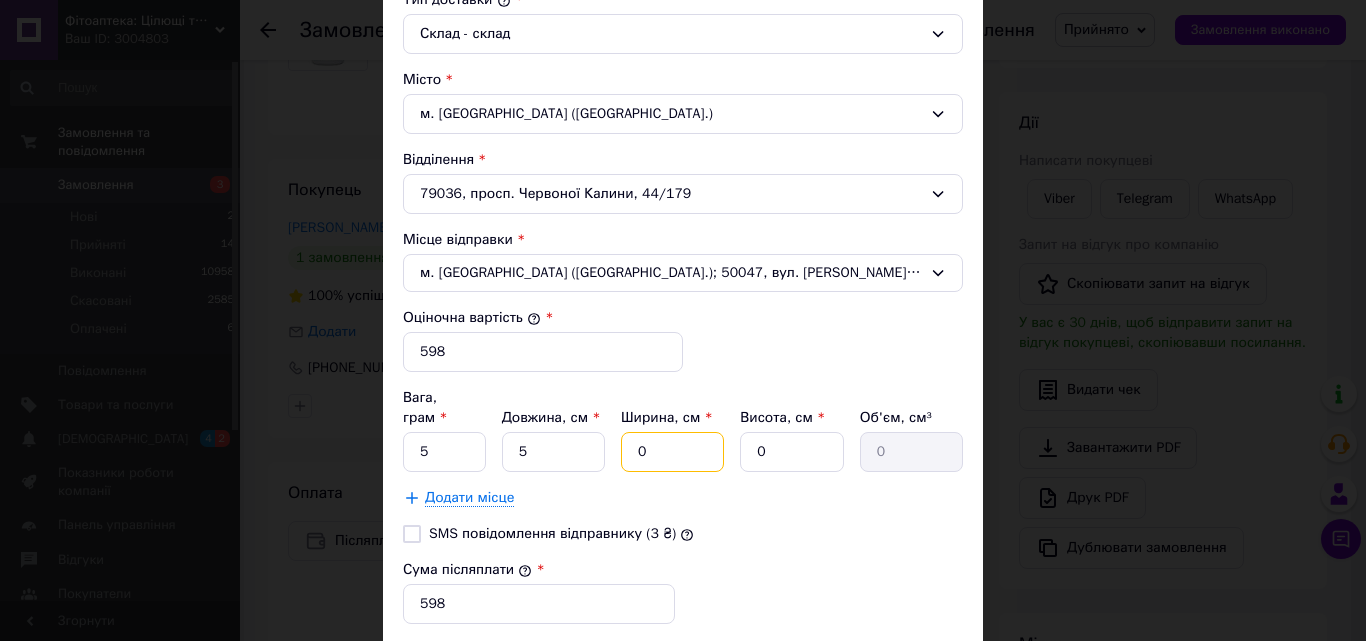 click on "0" at bounding box center [672, 452] 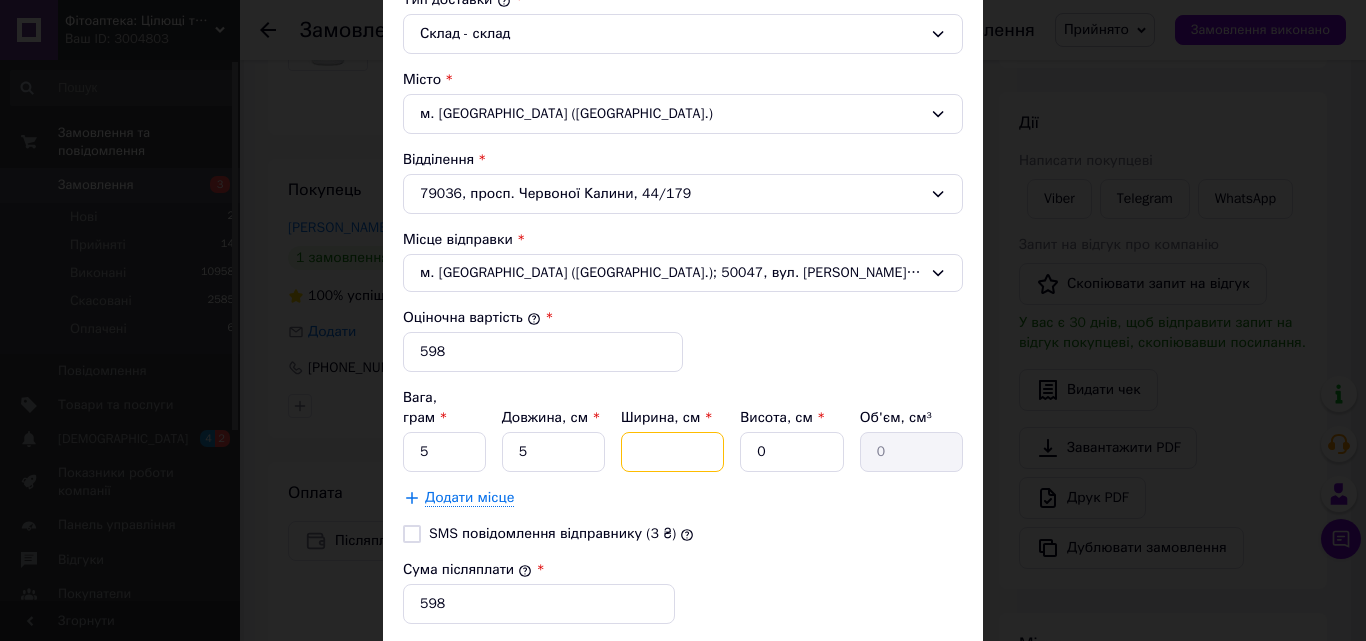 type 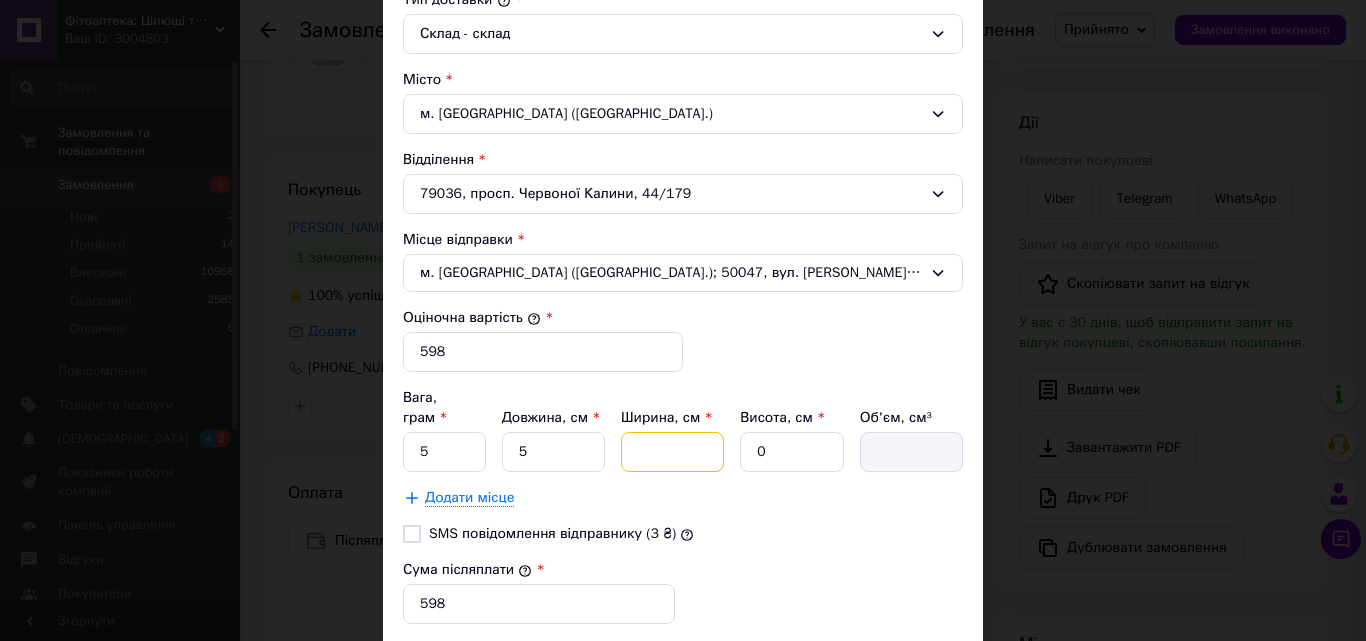 type on "5" 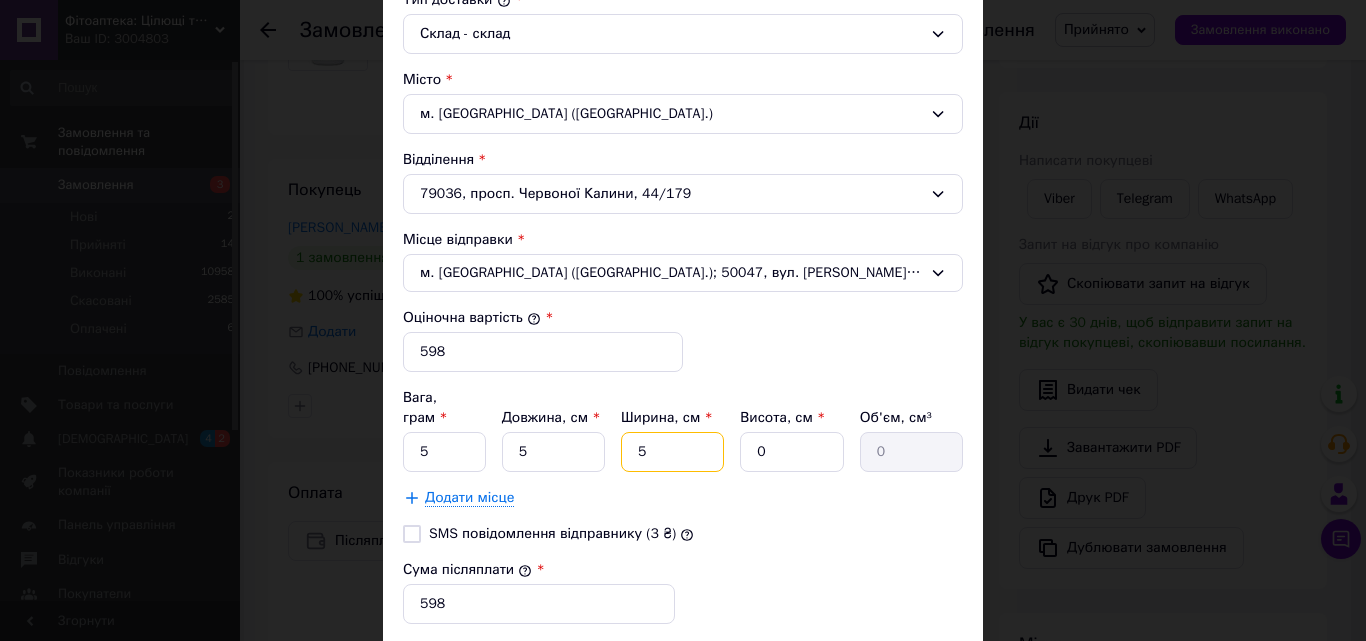 type on "5" 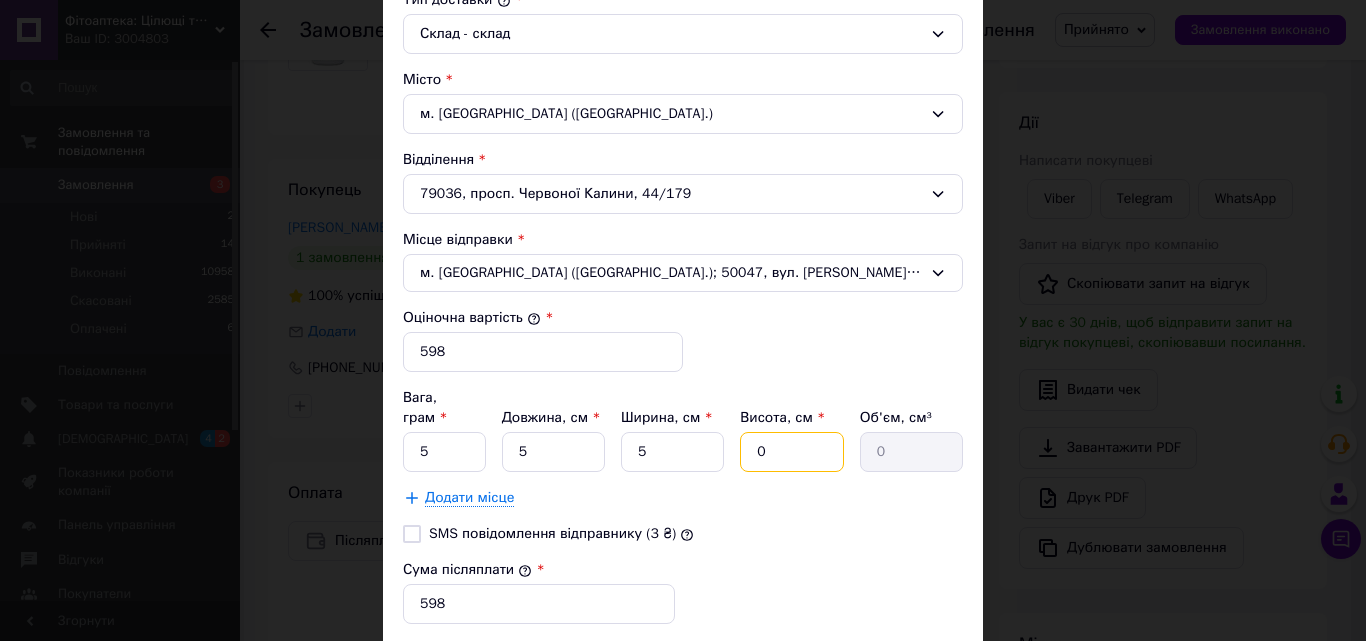 click on "0" at bounding box center [791, 452] 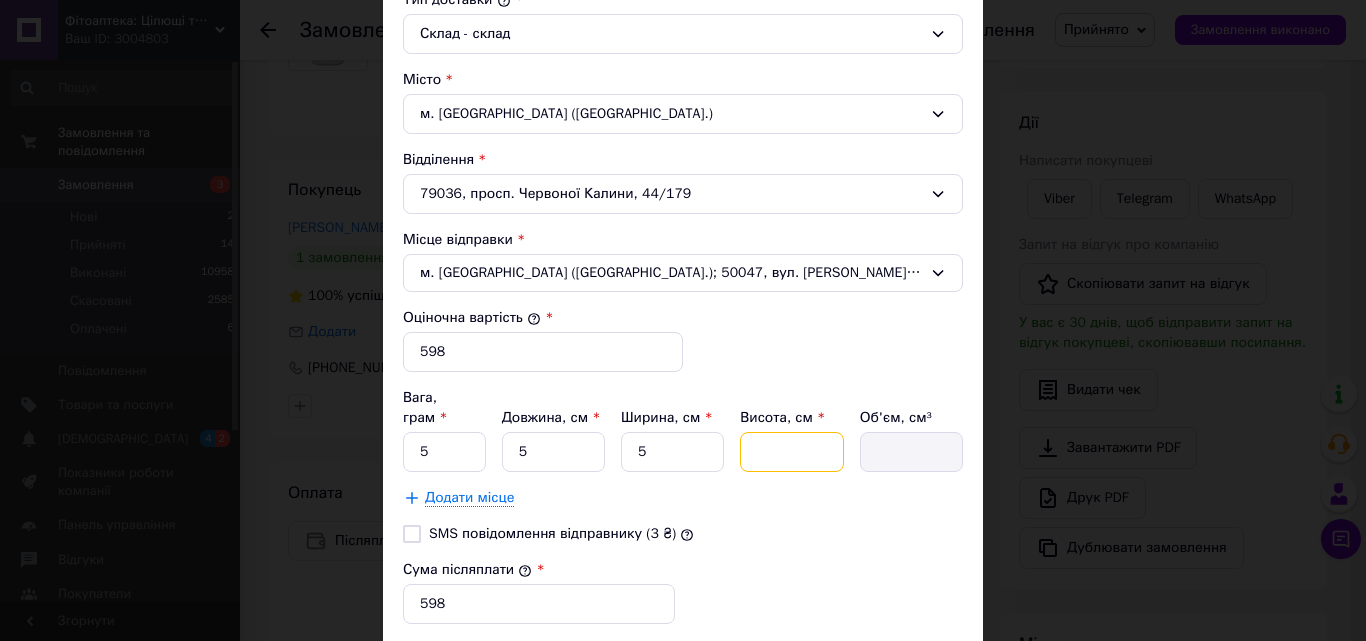 type on "5" 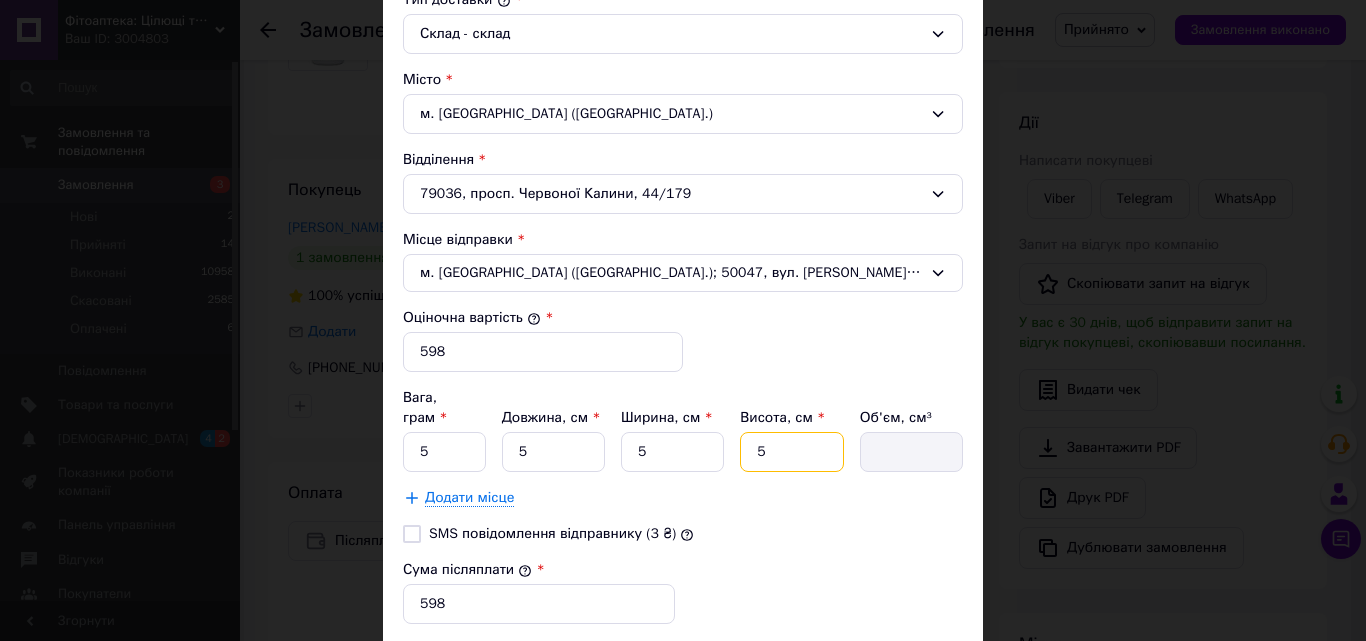 type on "125" 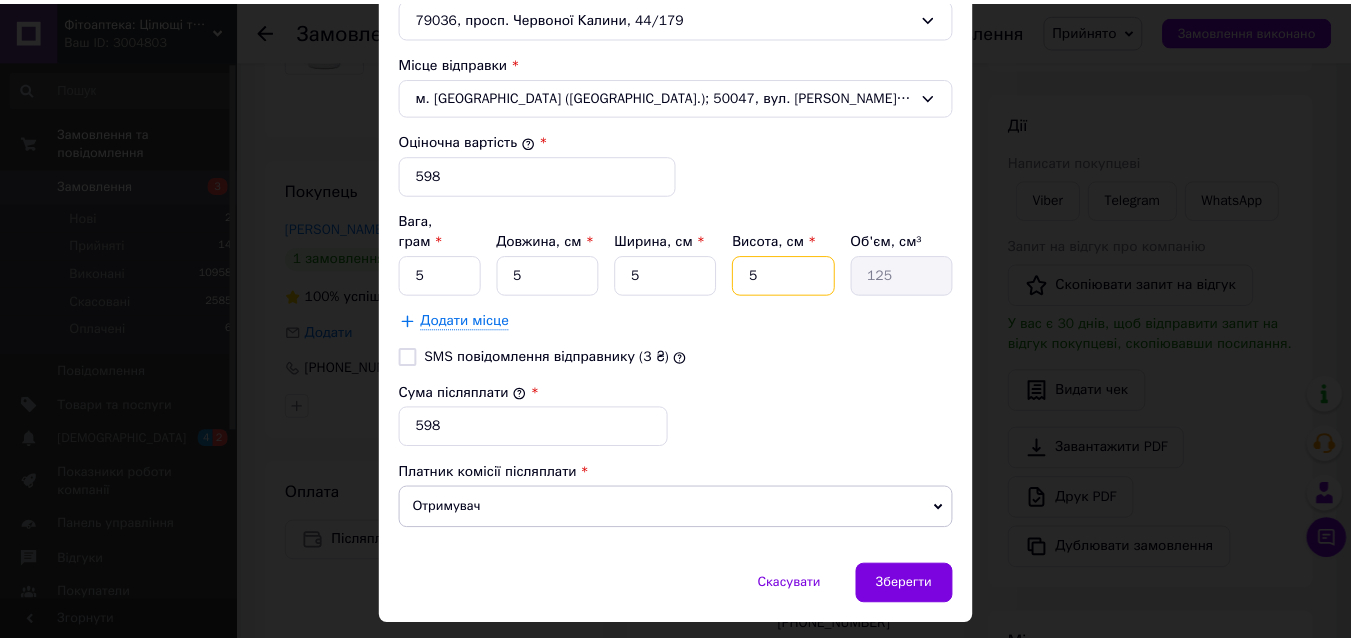 scroll, scrollTop: 772, scrollLeft: 0, axis: vertical 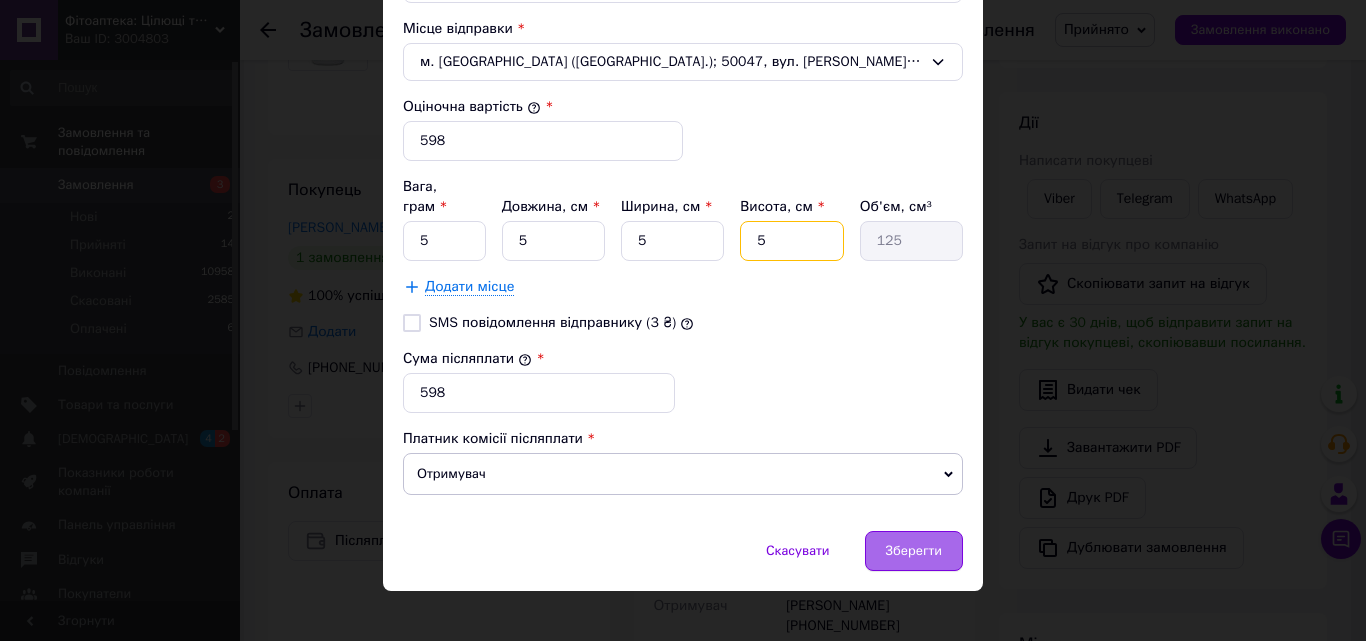 type on "5" 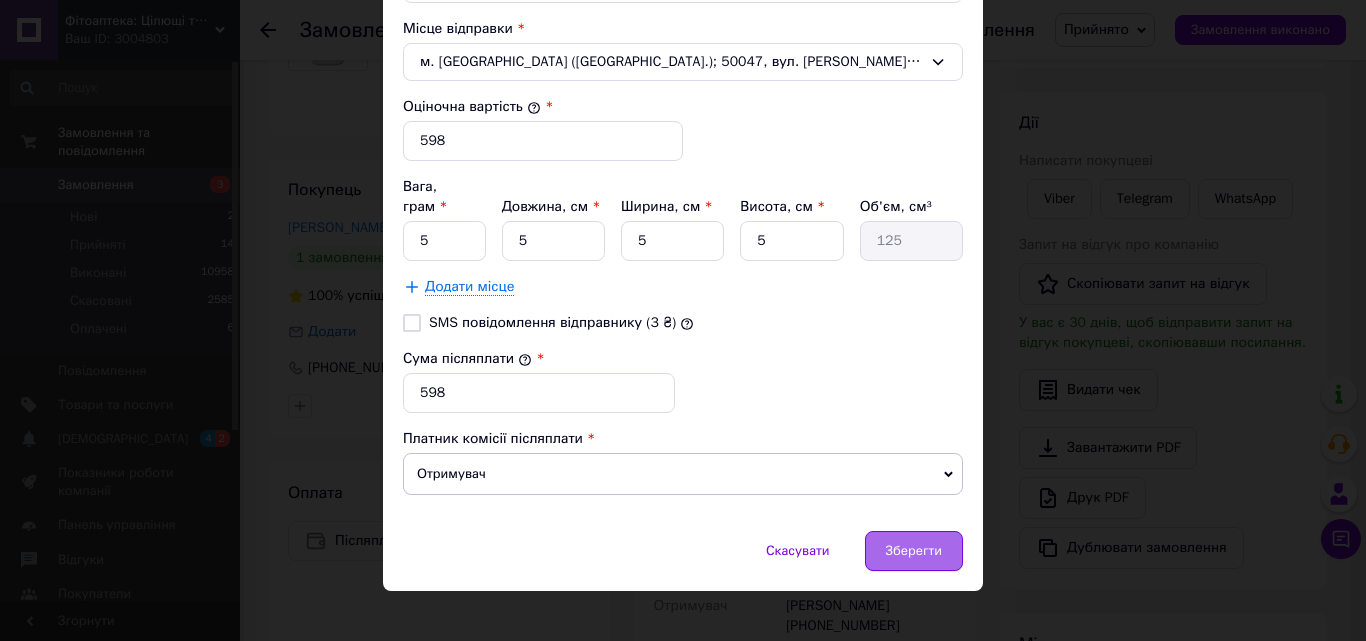 click on "Зберегти" at bounding box center (914, 551) 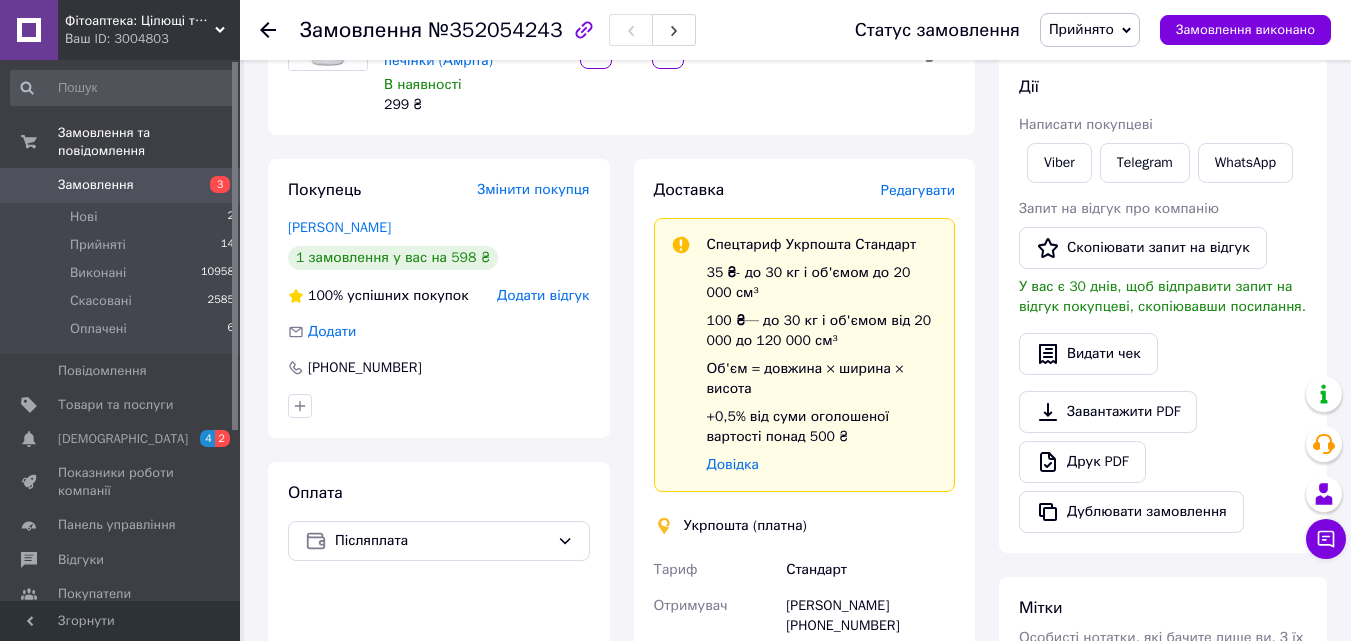 scroll, scrollTop: 800, scrollLeft: 0, axis: vertical 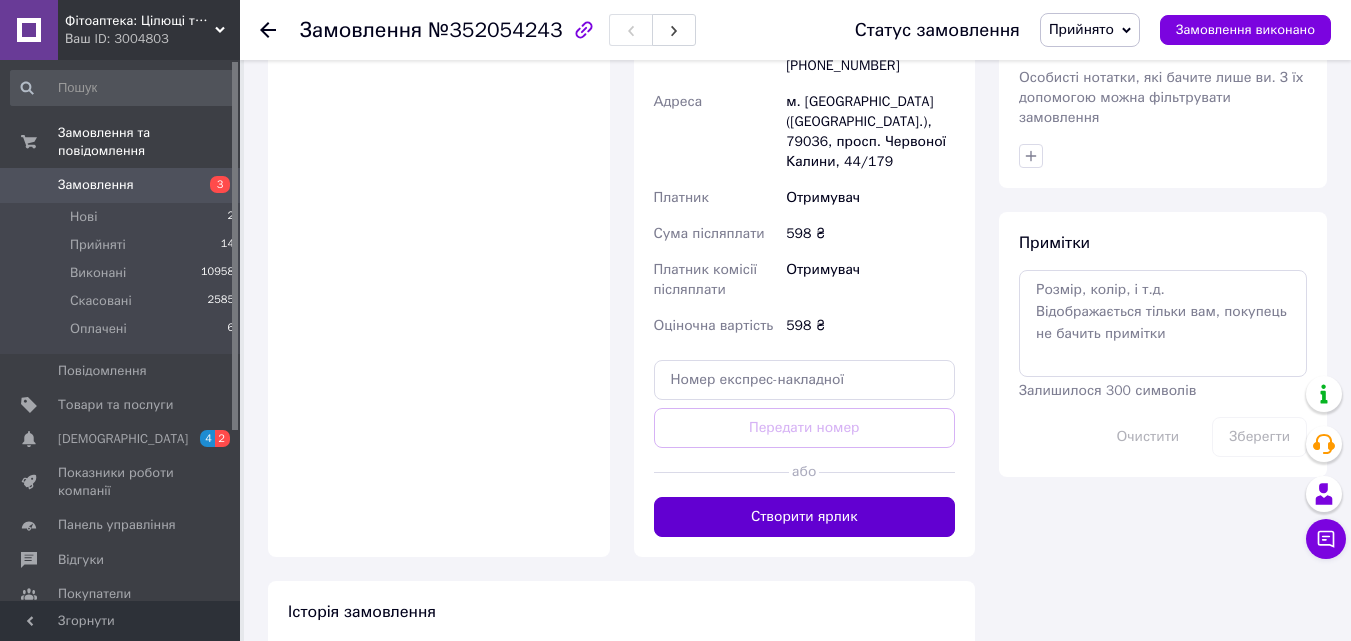click on "Створити ярлик" at bounding box center [805, 517] 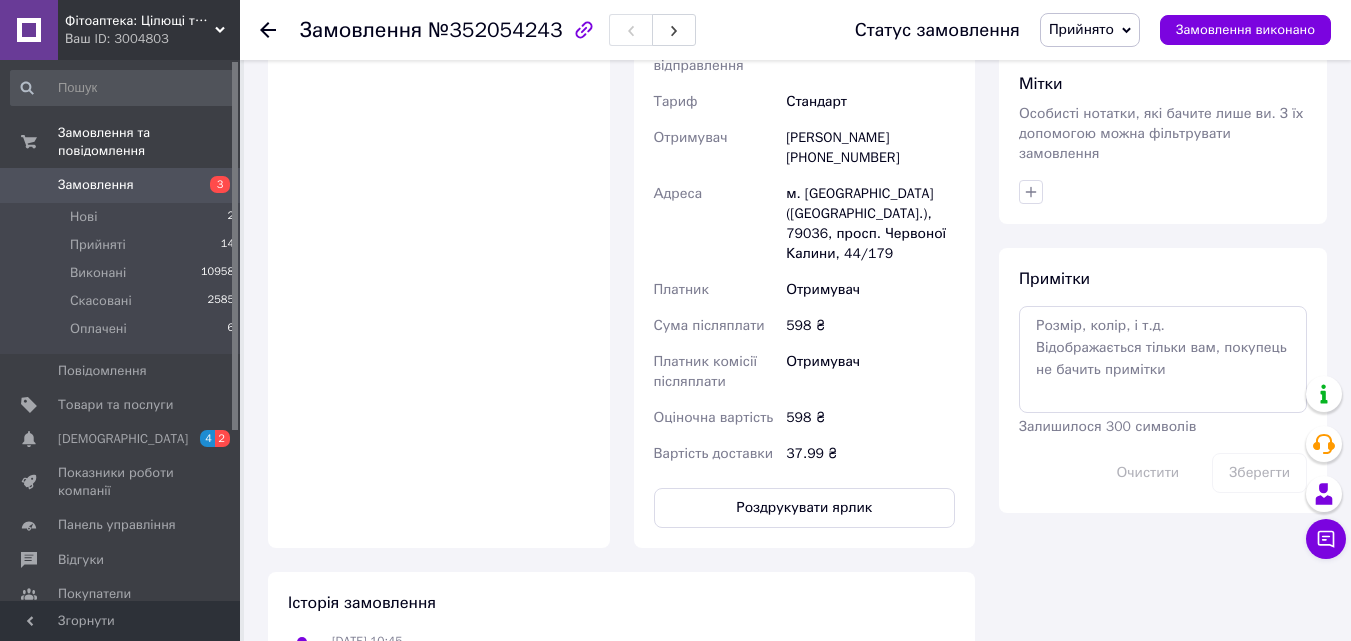 scroll, scrollTop: 240, scrollLeft: 0, axis: vertical 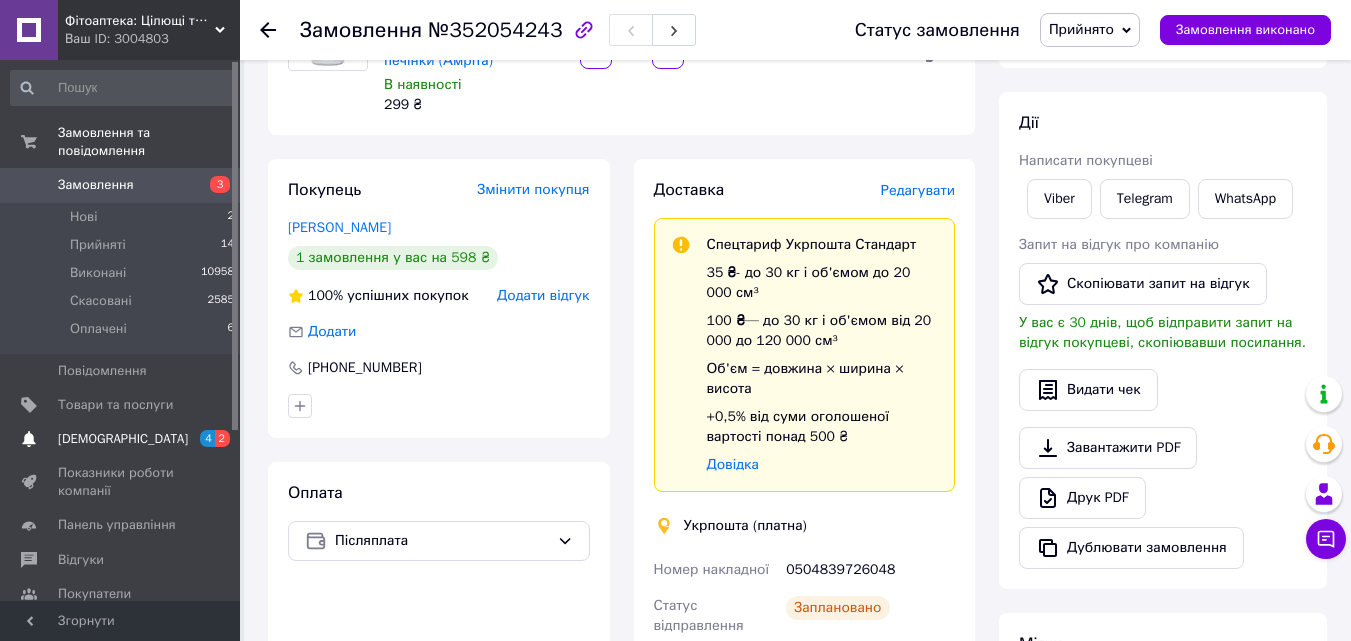 click on "[DEMOGRAPHIC_DATA] 4 2" at bounding box center (123, 439) 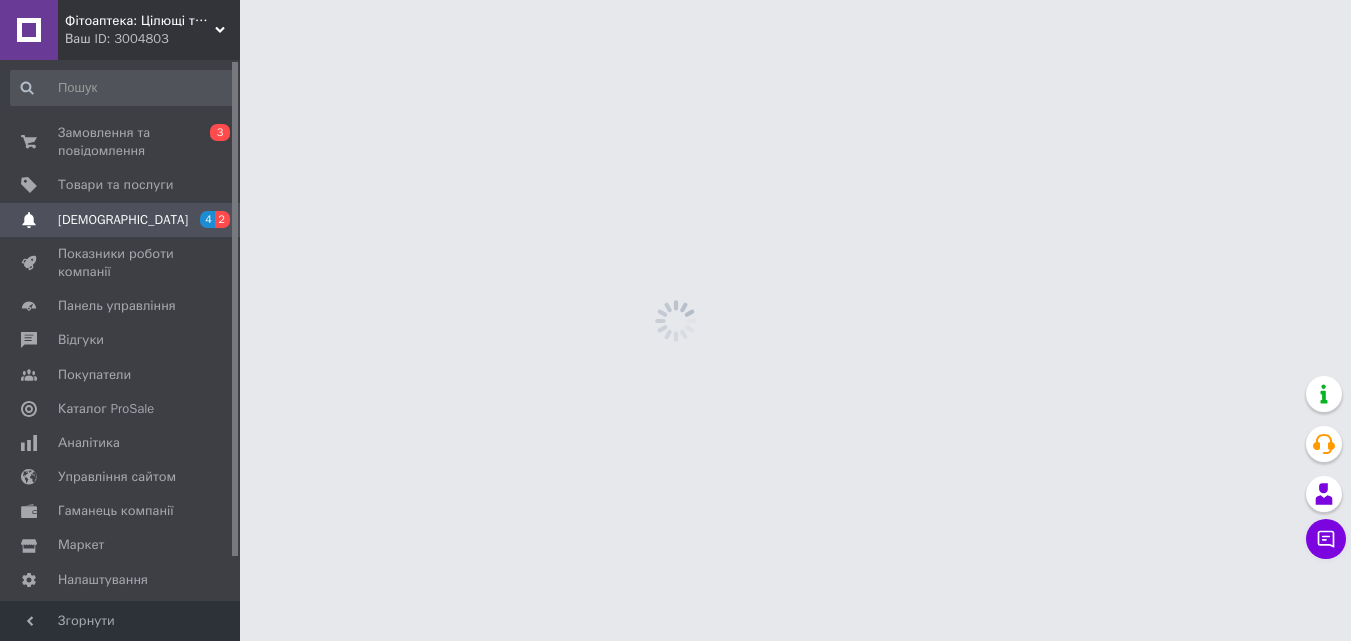scroll, scrollTop: 0, scrollLeft: 0, axis: both 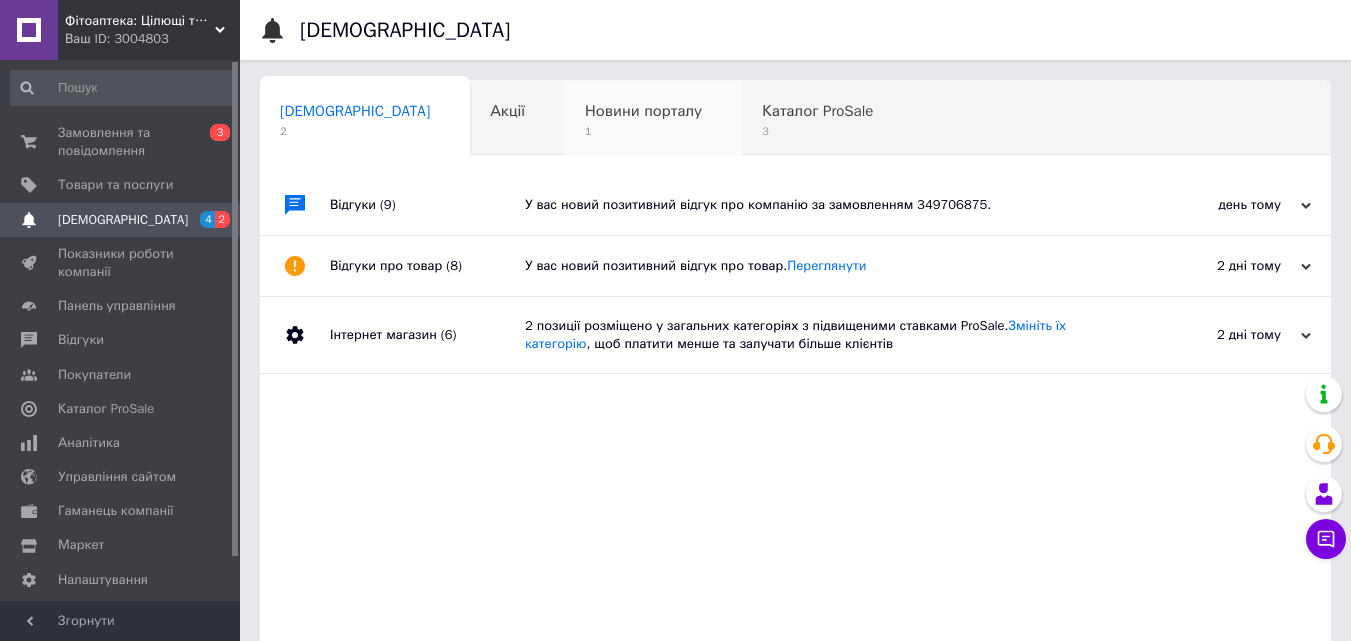 click on "1" at bounding box center [643, 131] 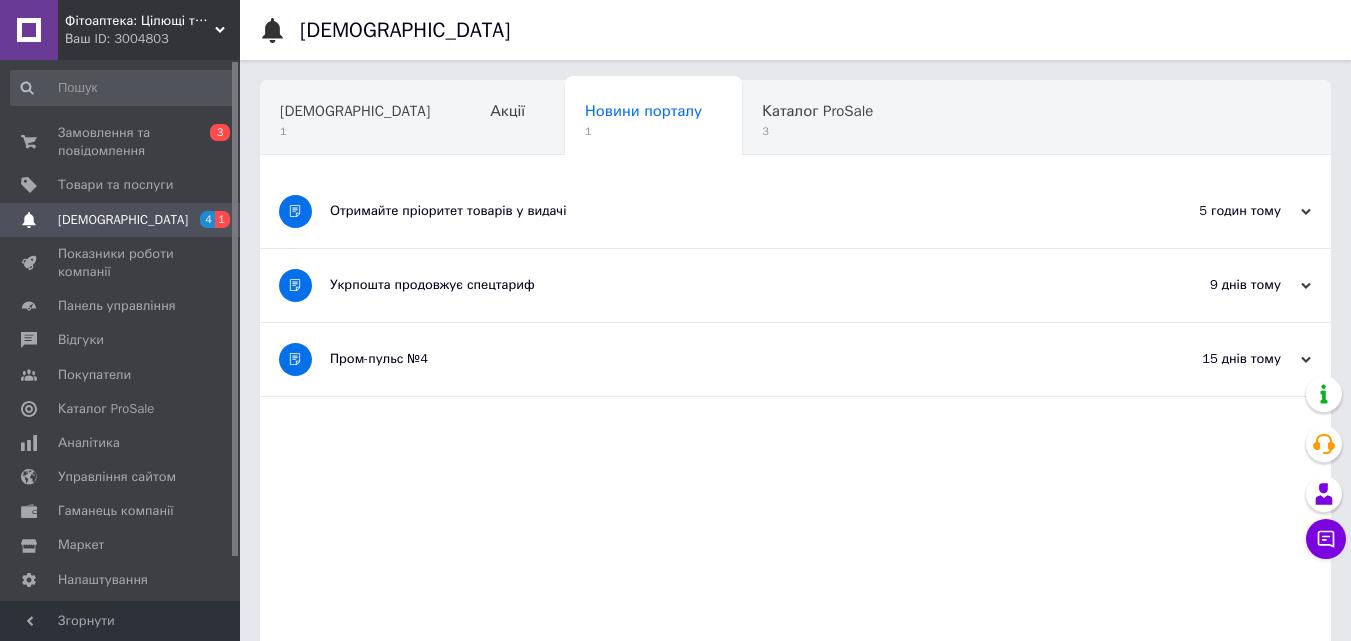 click on "Отримайте пріоритет товарів у видачі" at bounding box center [720, 211] 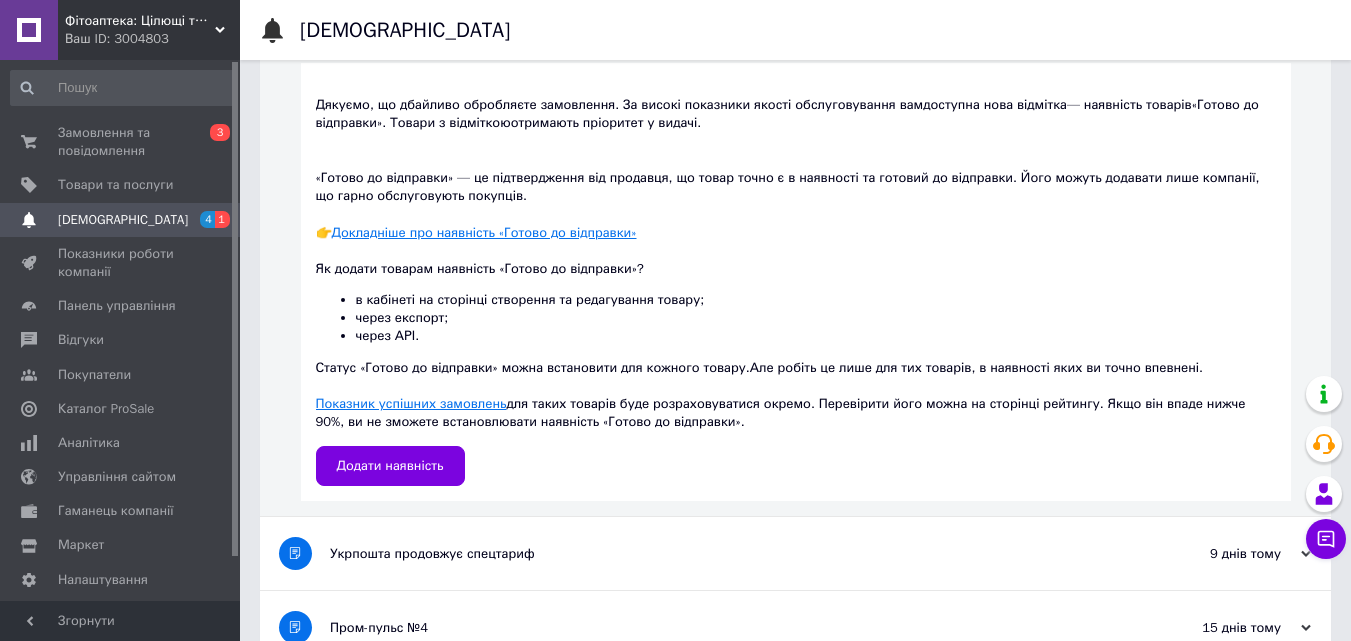 scroll, scrollTop: 240, scrollLeft: 0, axis: vertical 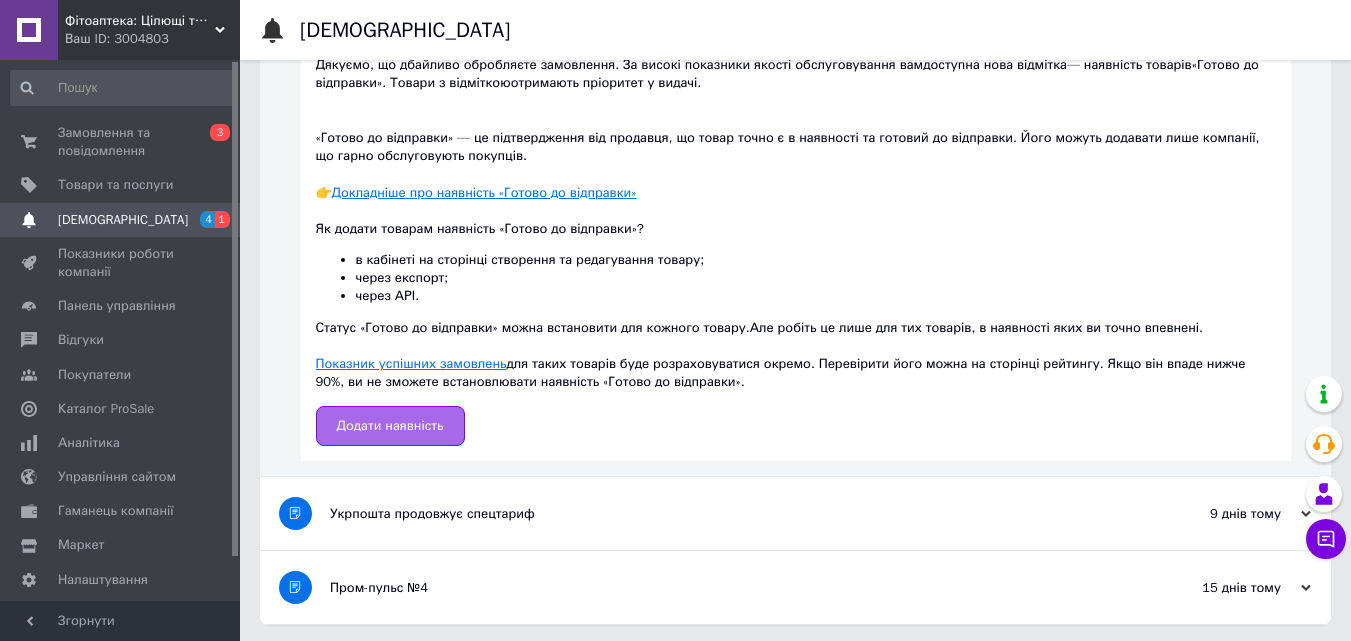 click on "Додати наявність" at bounding box center (390, 426) 